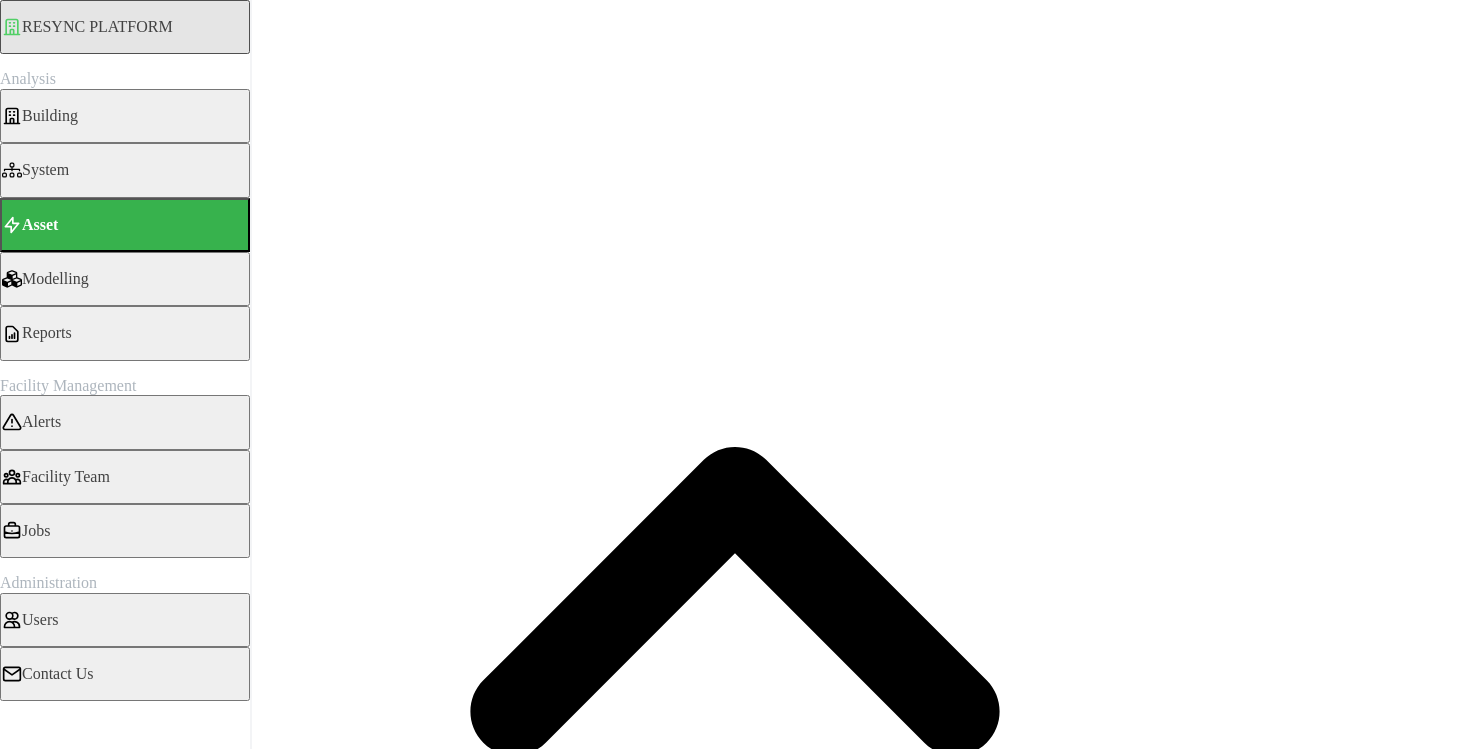 scroll, scrollTop: 119, scrollLeft: 0, axis: vertical 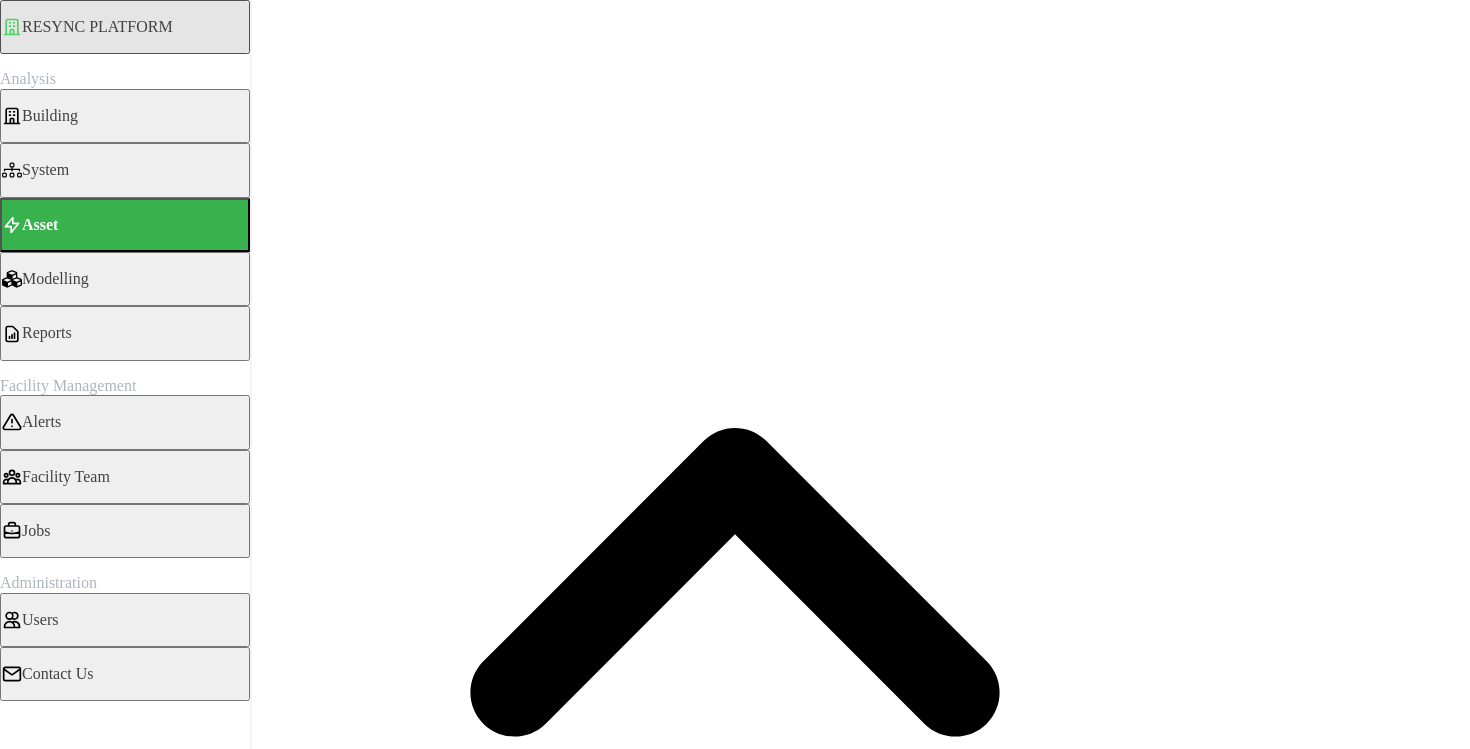 click at bounding box center [409, 4676] 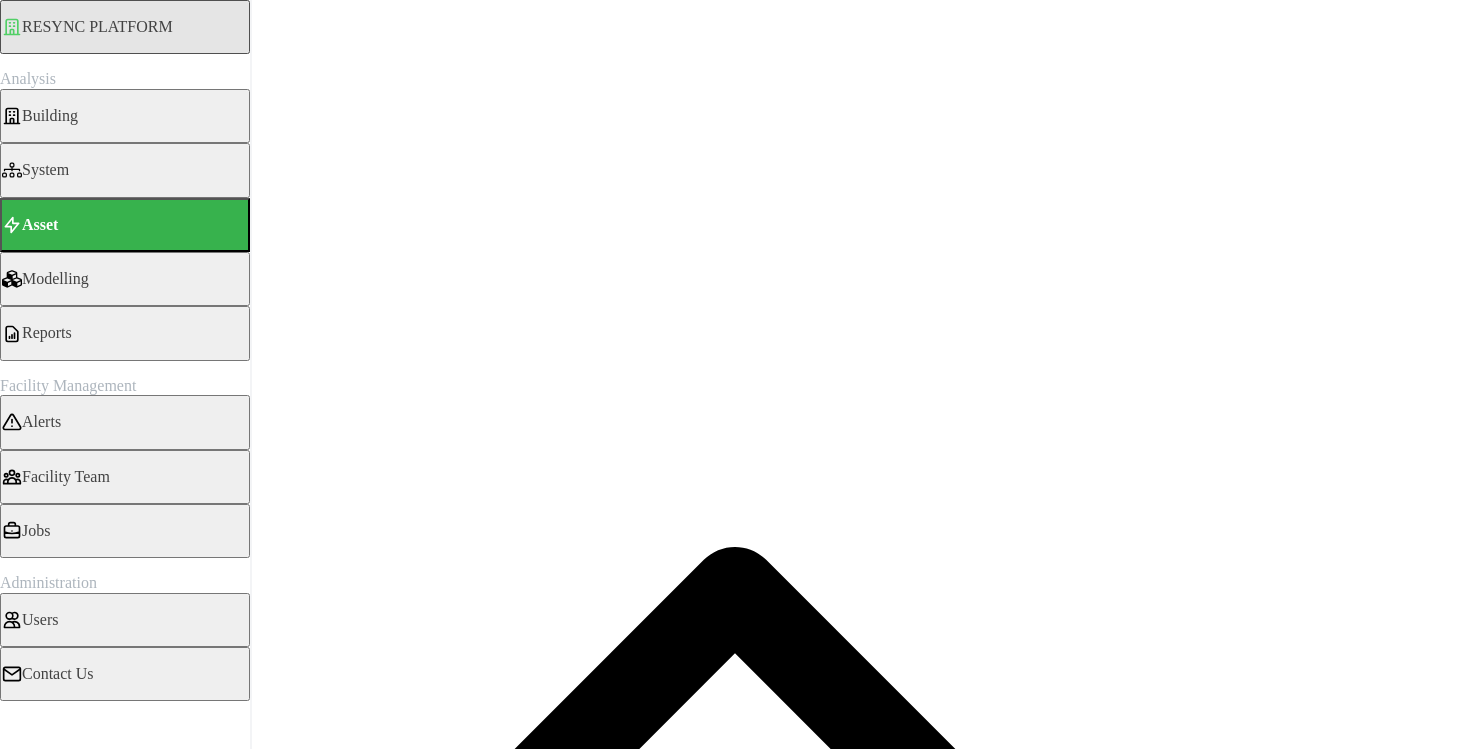scroll, scrollTop: 195, scrollLeft: 0, axis: vertical 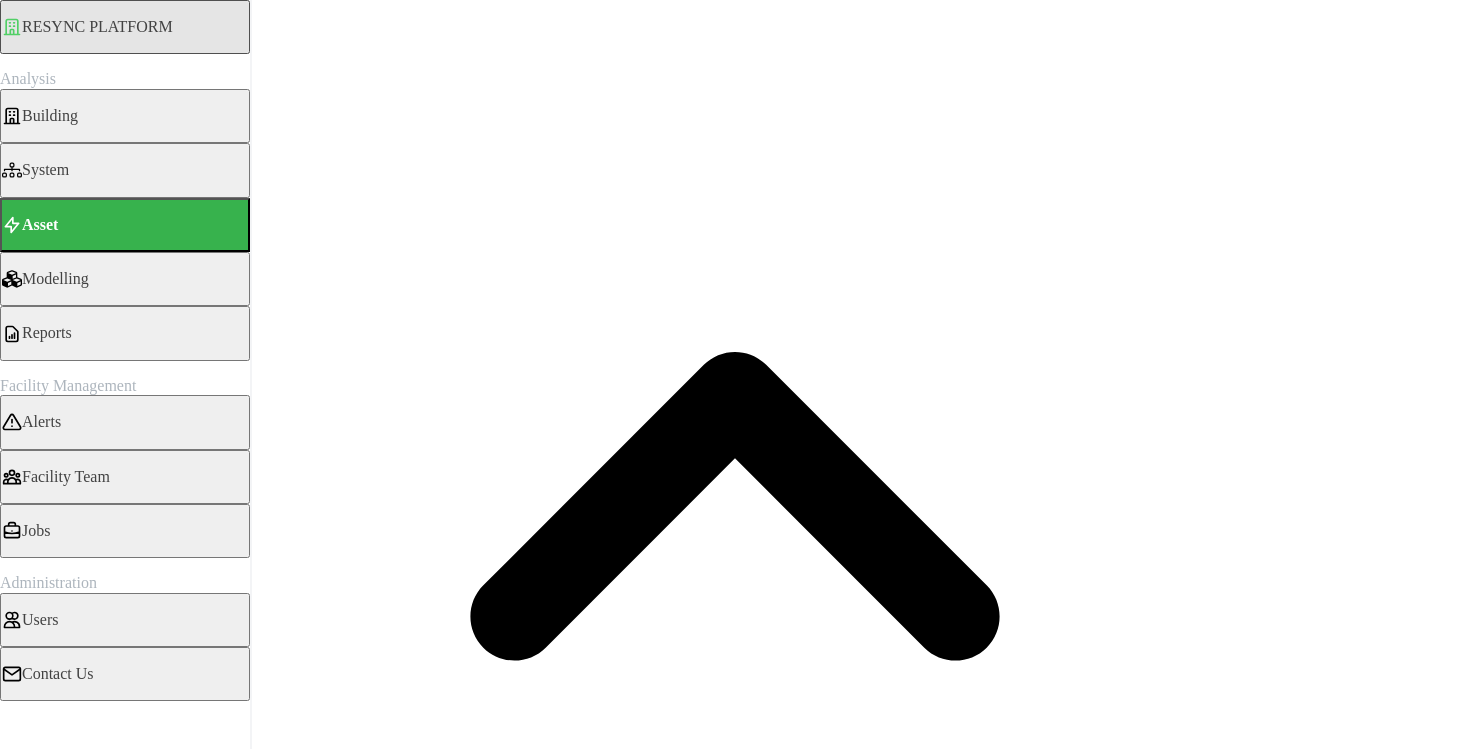 click on "15m" at bounding box center (27, 3298) 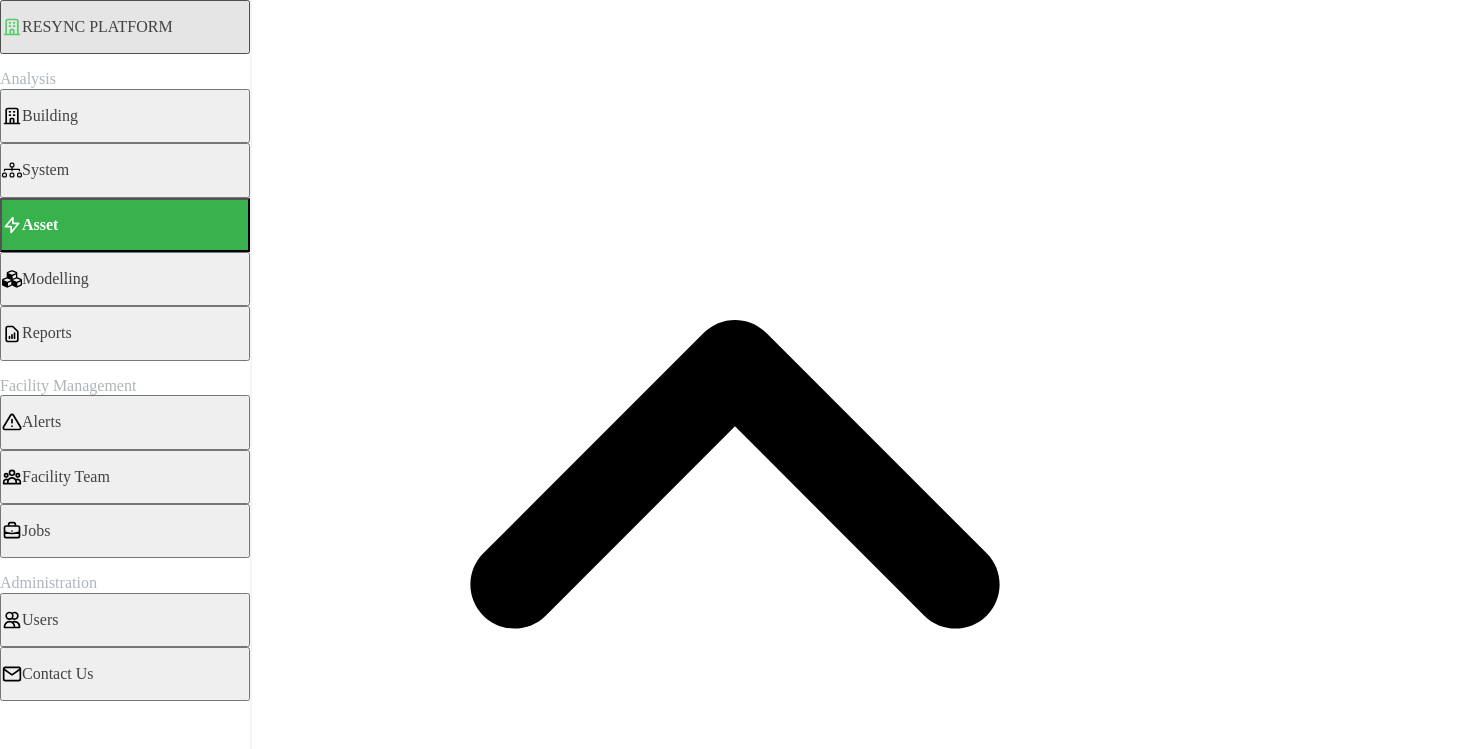 scroll, scrollTop: 0, scrollLeft: 0, axis: both 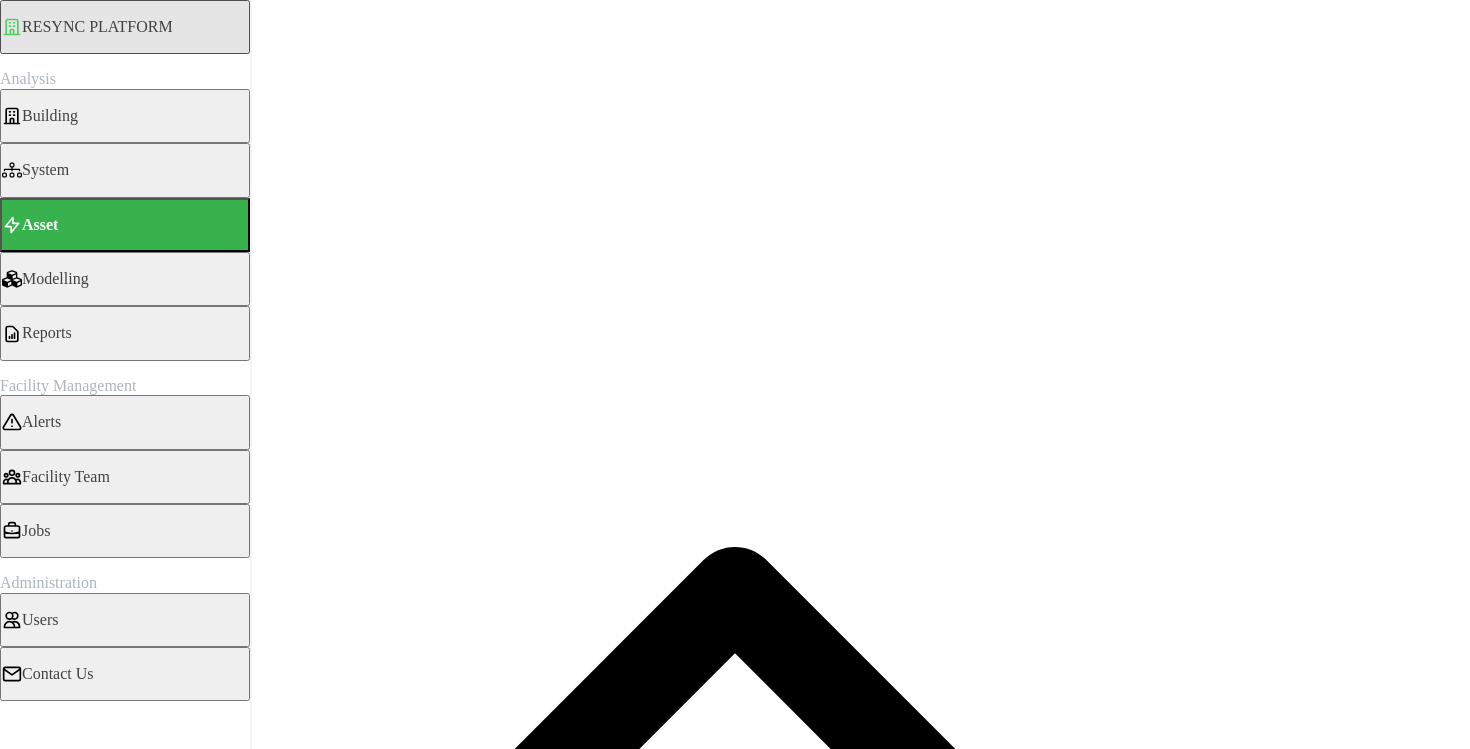 click at bounding box center [409, 4795] 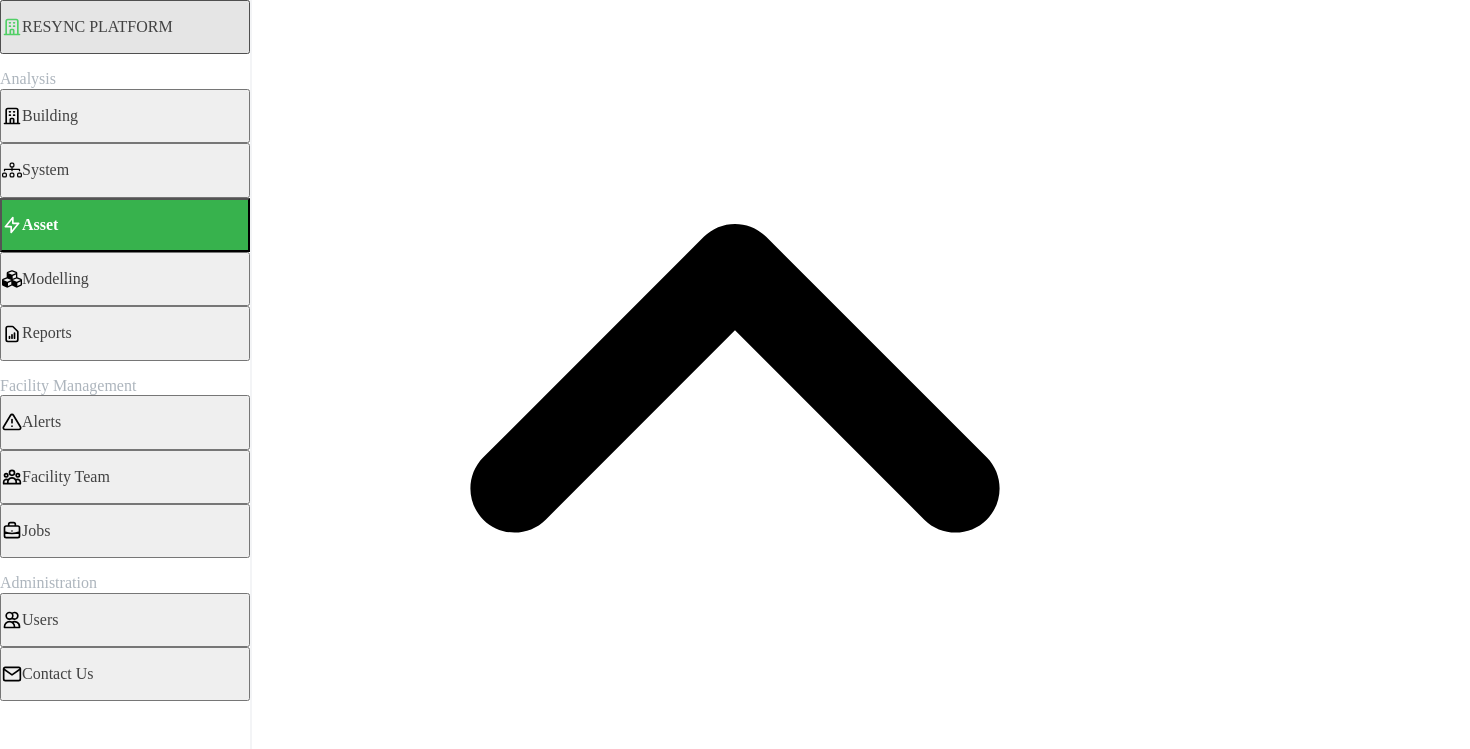 scroll, scrollTop: 328, scrollLeft: 0, axis: vertical 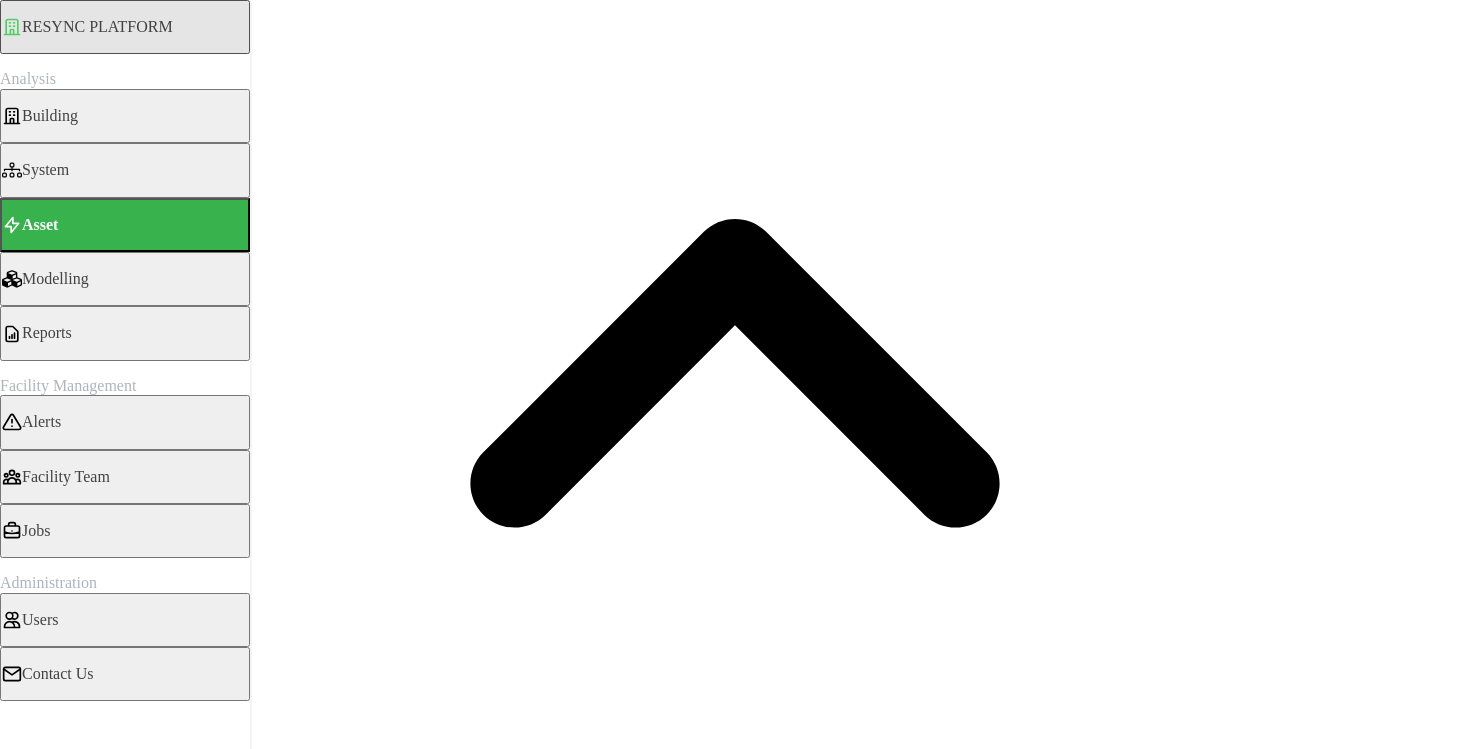 click on "Render chart" at bounding box center [76, 10712] 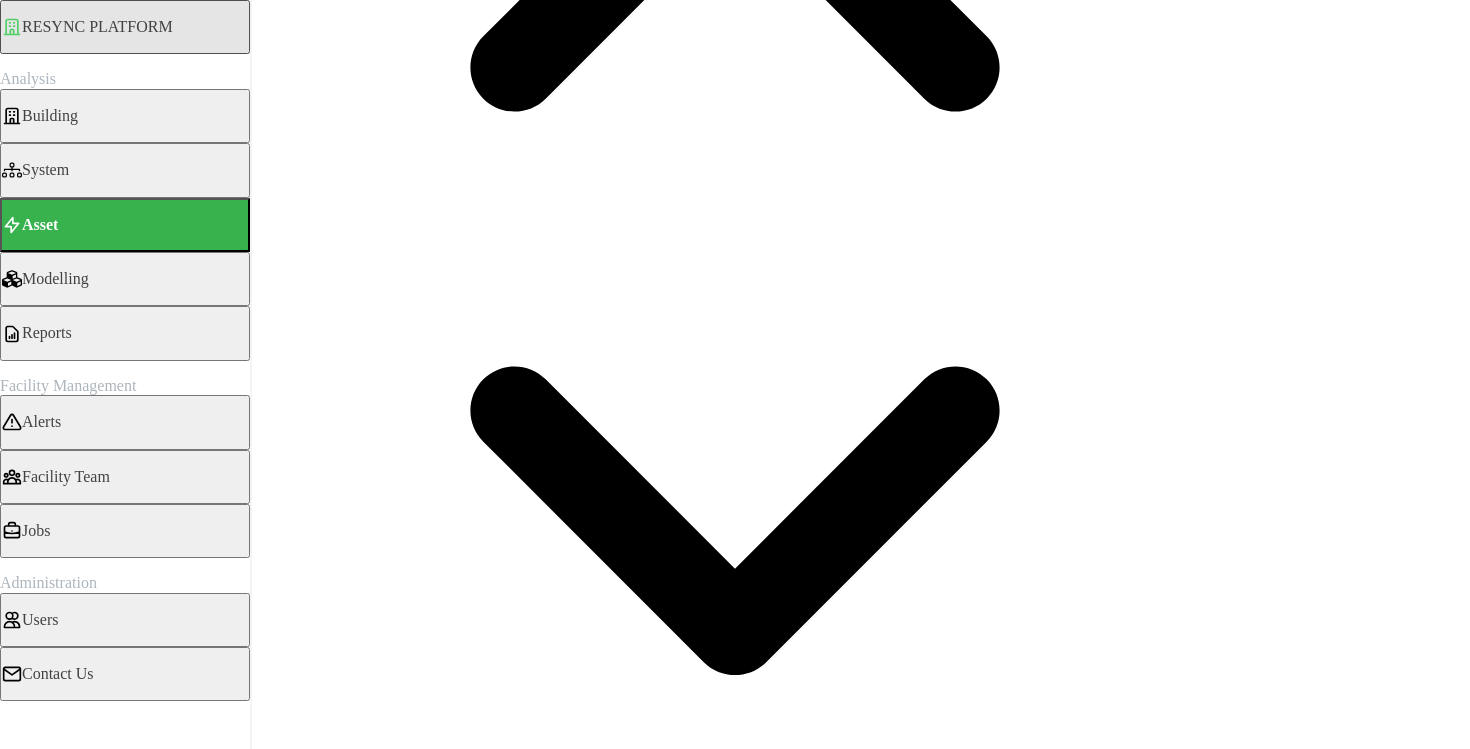 scroll, scrollTop: 0, scrollLeft: 0, axis: both 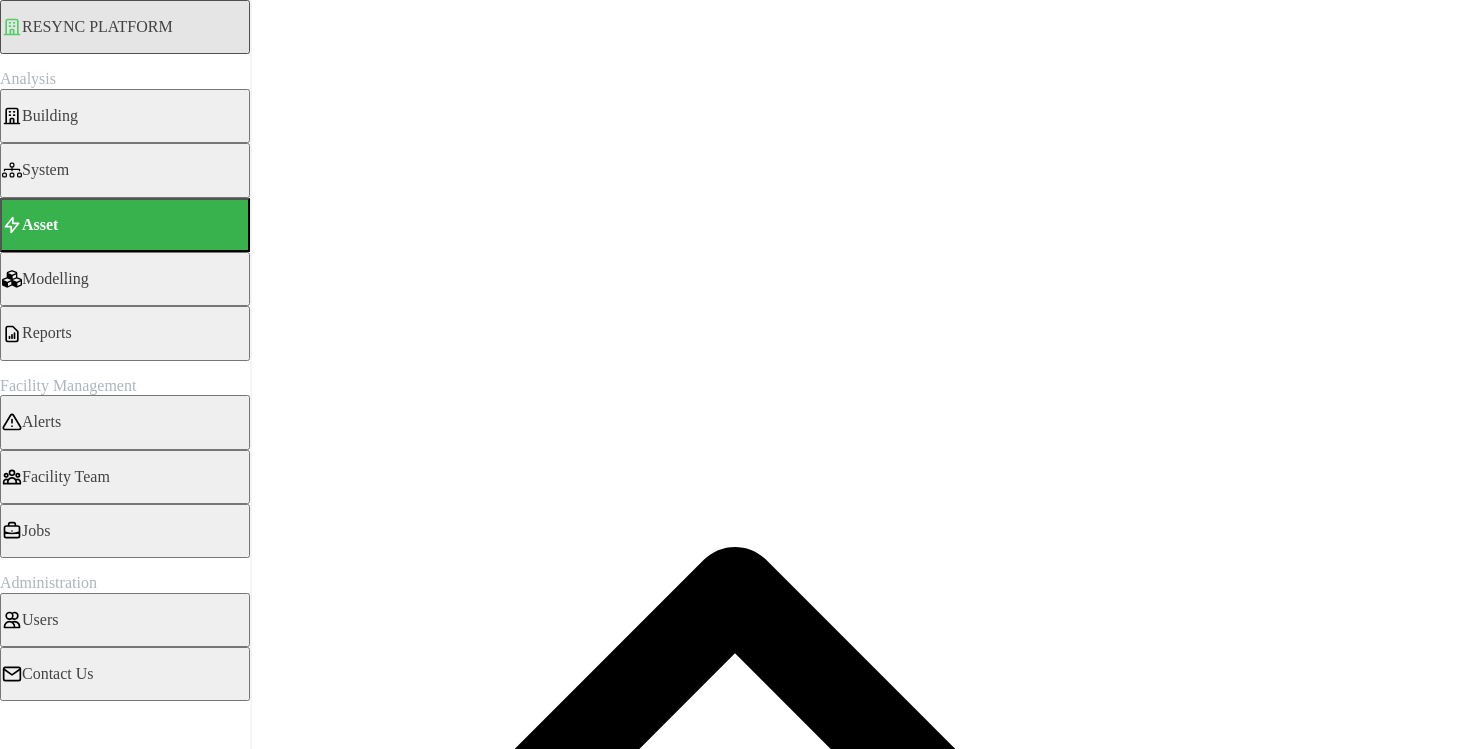 click on "15m" at bounding box center (27, 3493) 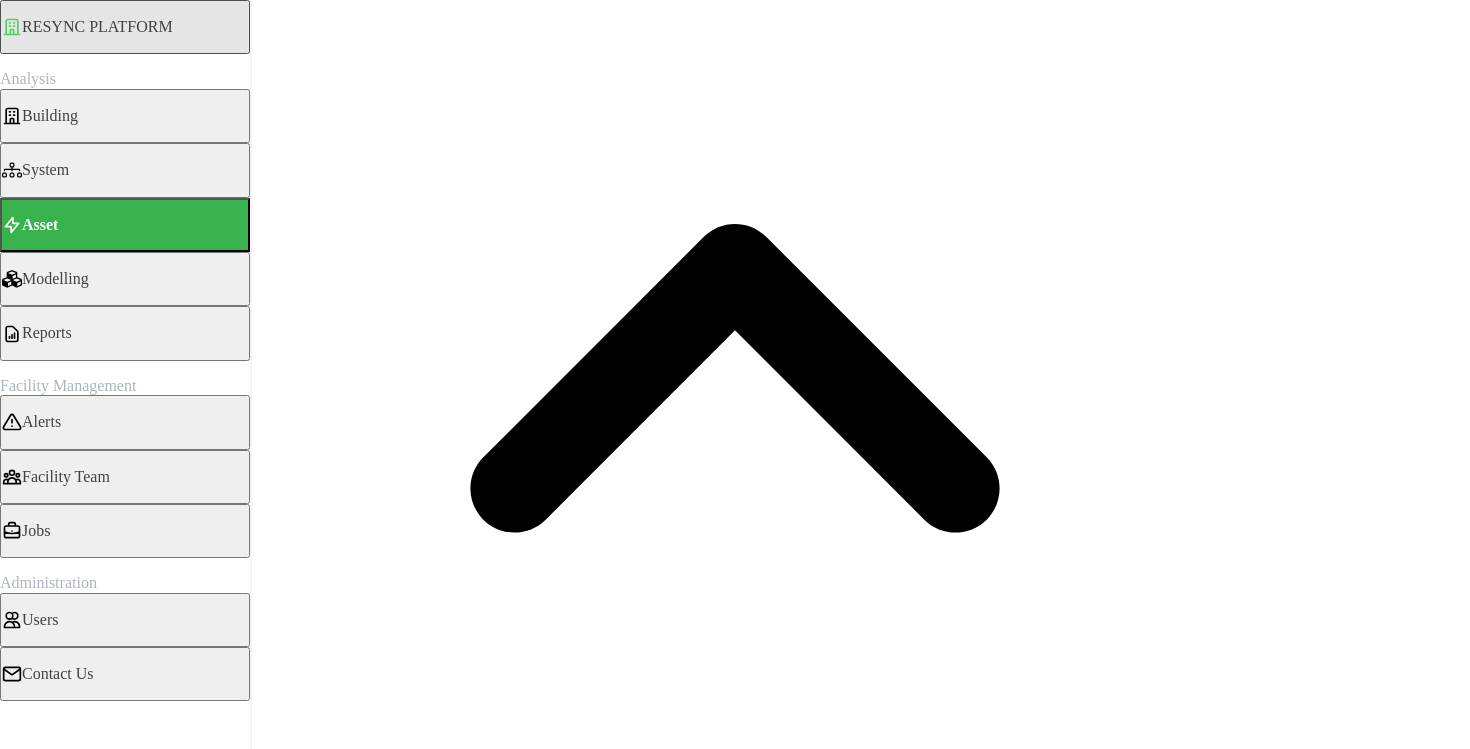 scroll, scrollTop: 355, scrollLeft: 0, axis: vertical 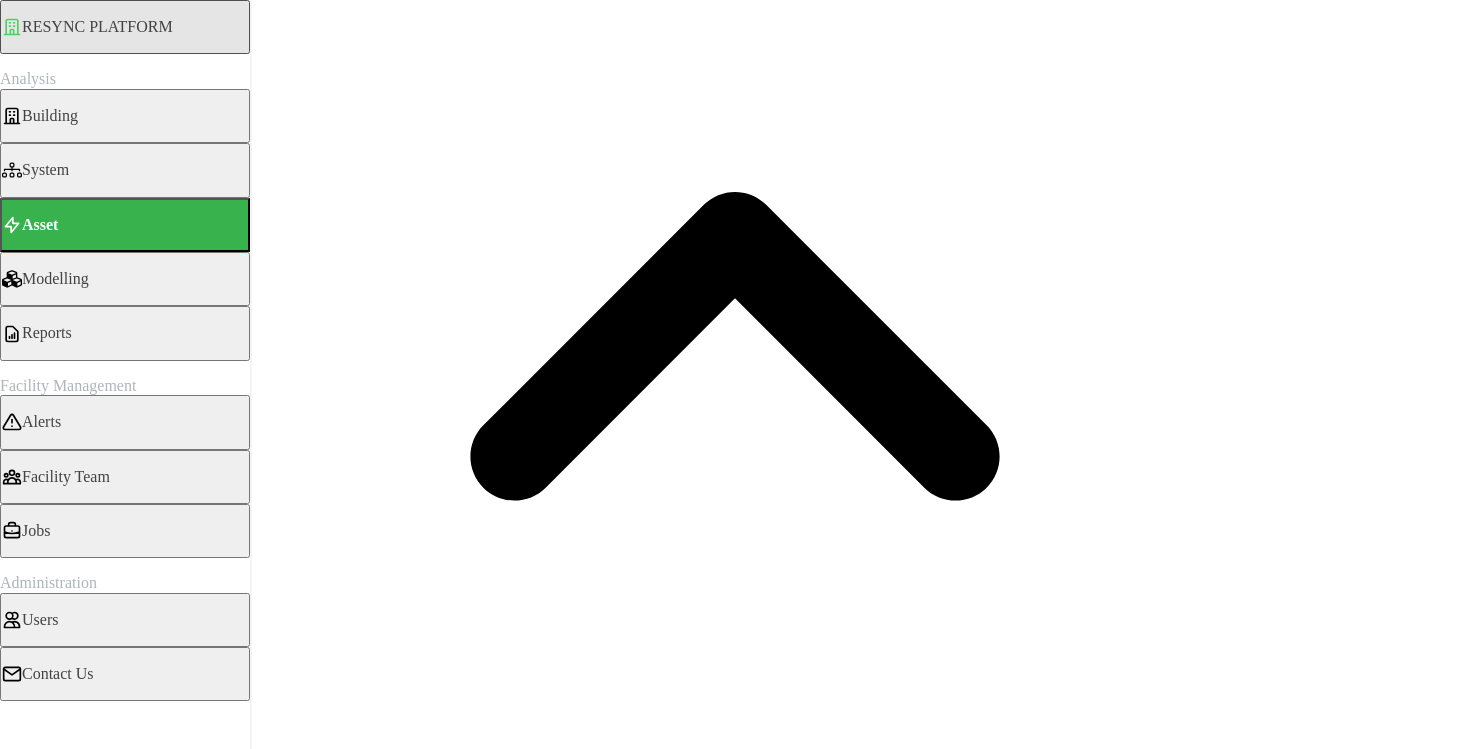 click on "Render chart" at bounding box center [76, 10685] 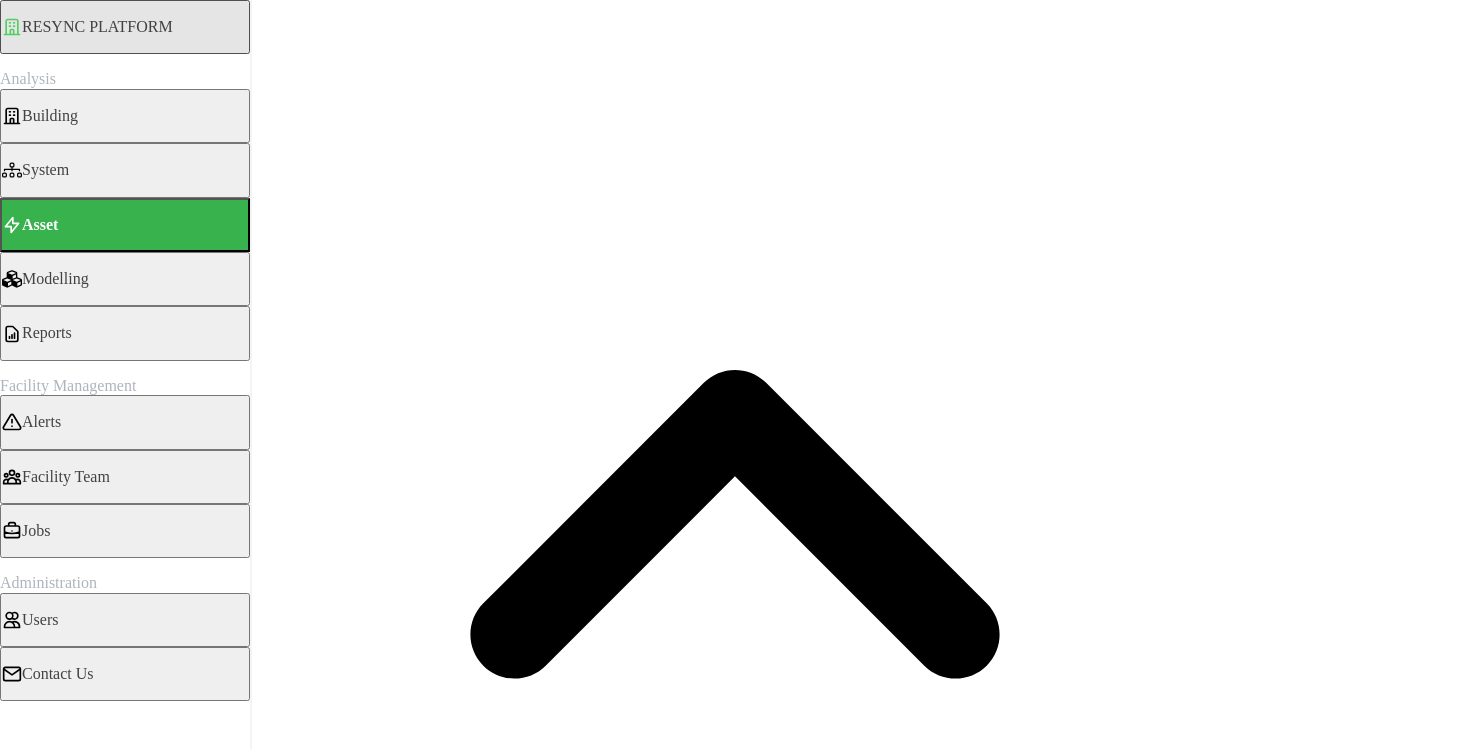 scroll, scrollTop: 0, scrollLeft: 0, axis: both 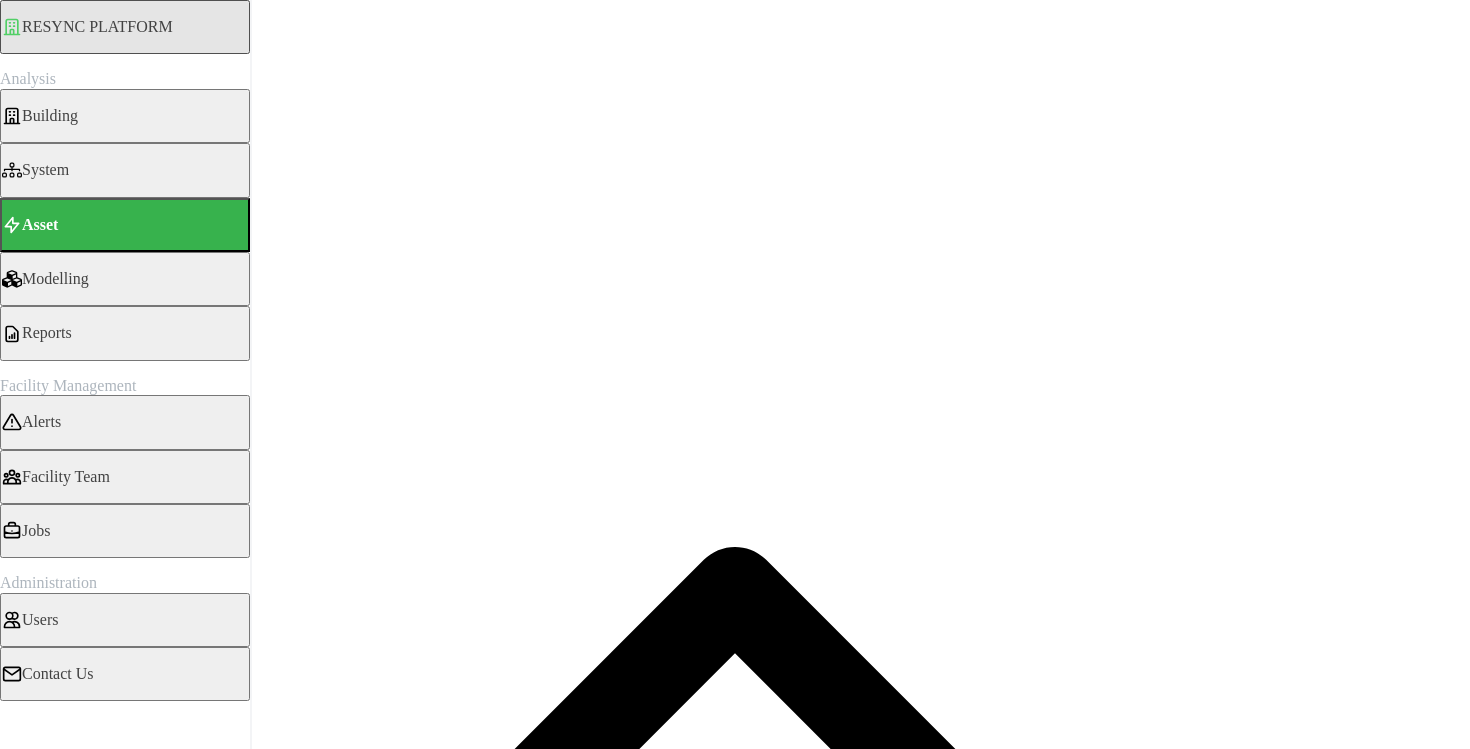 click on "Building" at bounding box center (125, 116) 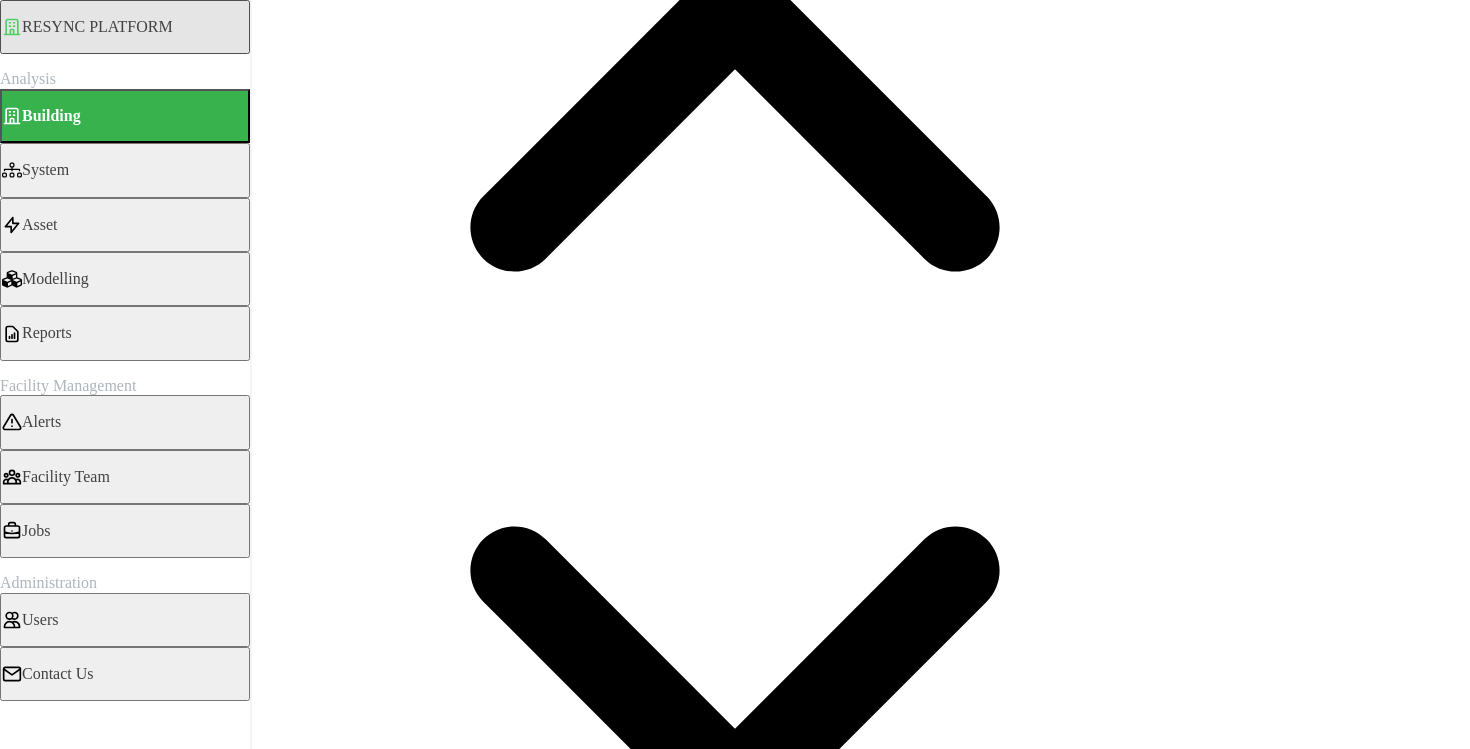 scroll, scrollTop: 0, scrollLeft: 0, axis: both 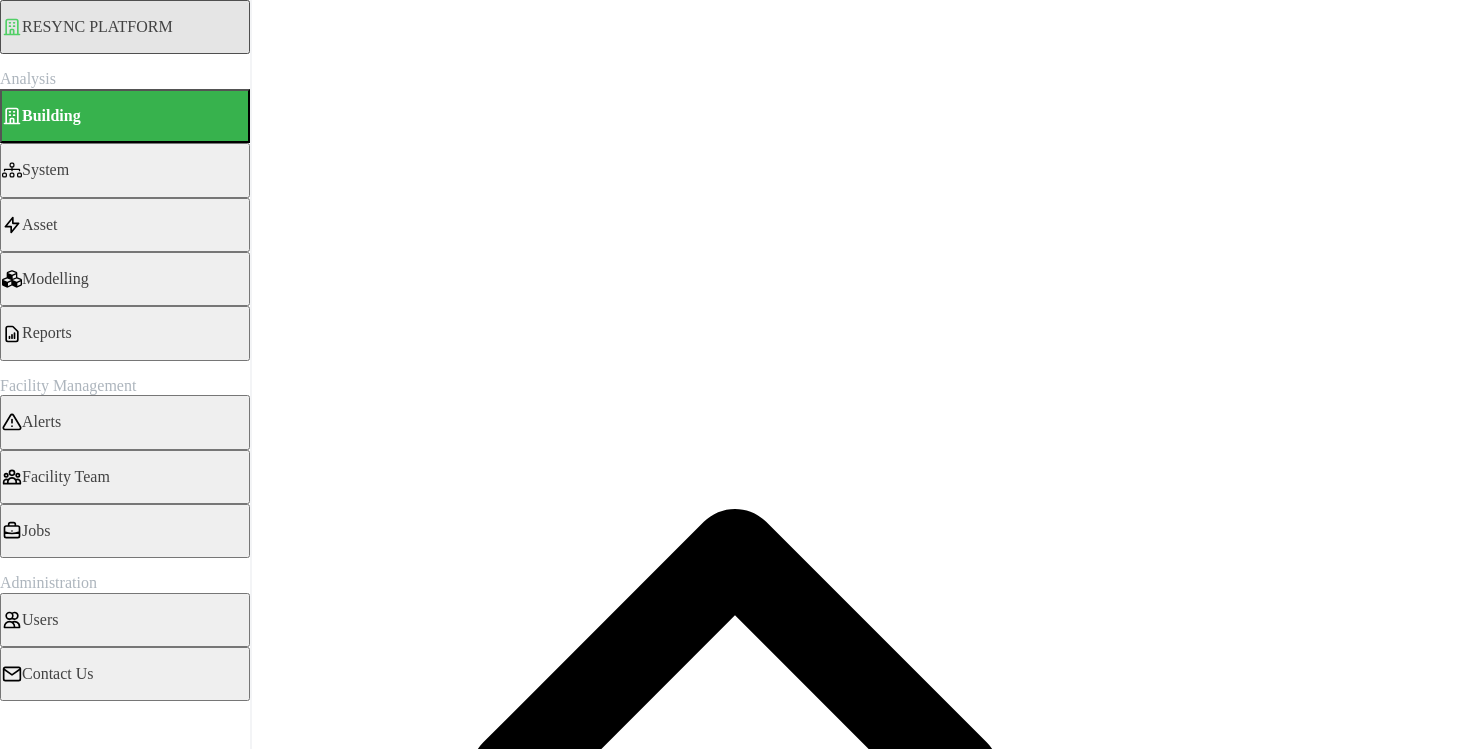 click on "System" at bounding box center (125, 170) 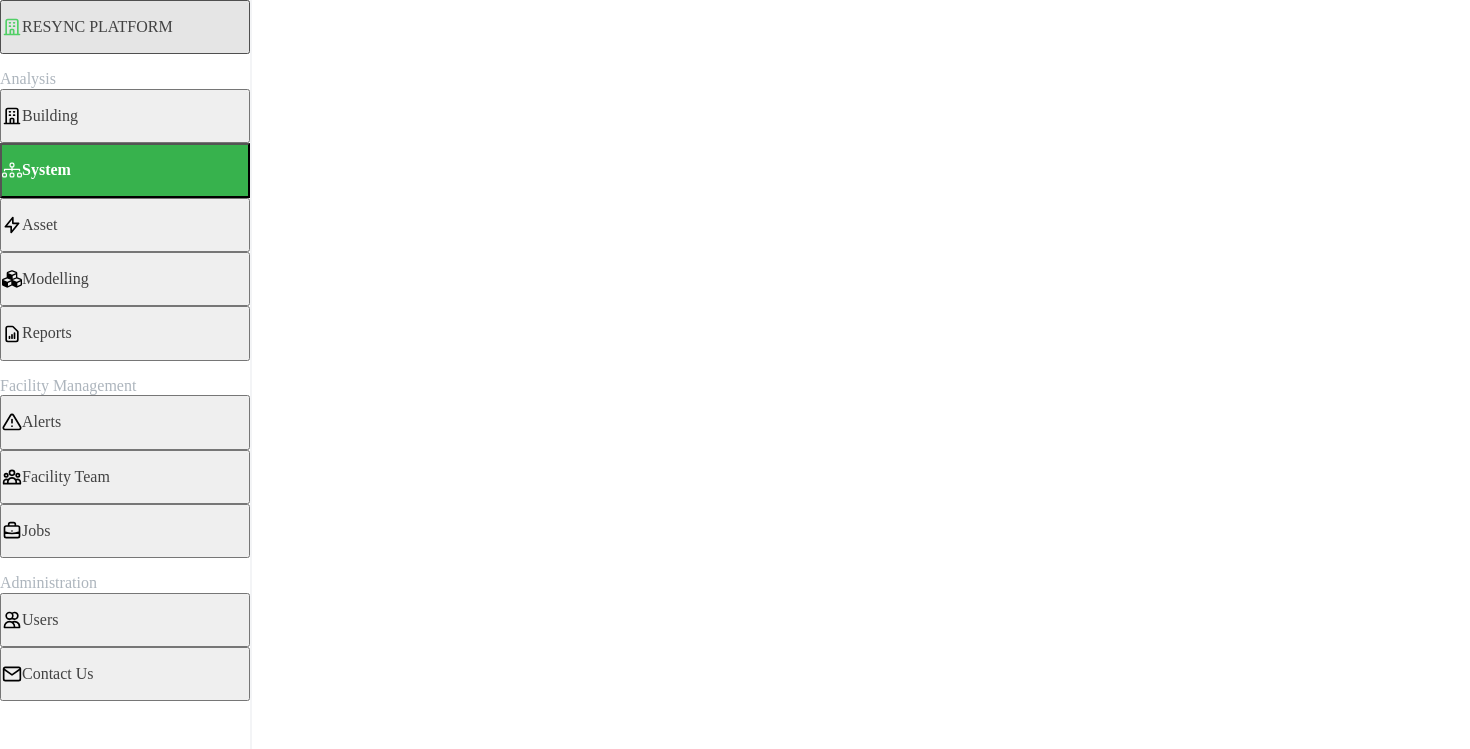click on "Asset" at bounding box center (125, 225) 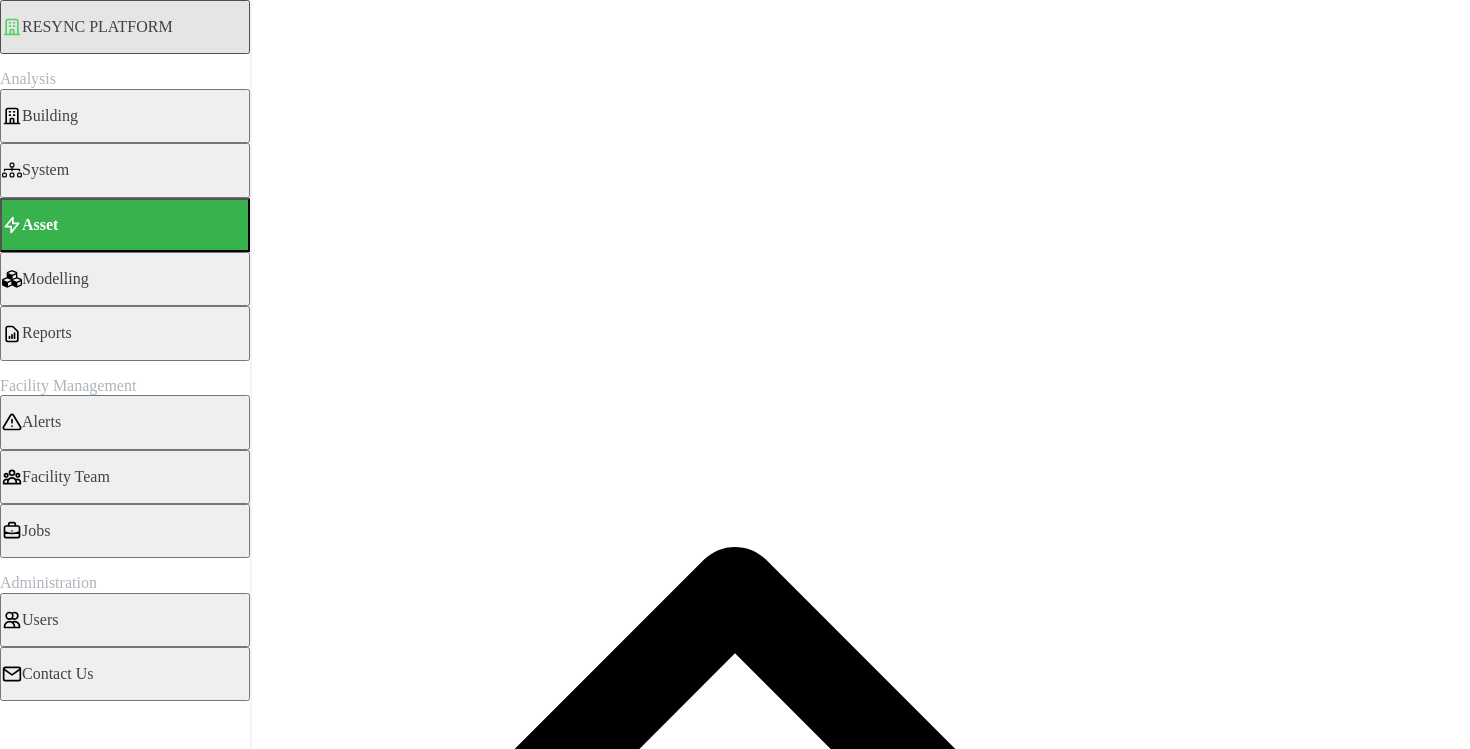 click on "Modelling" at bounding box center [125, 279] 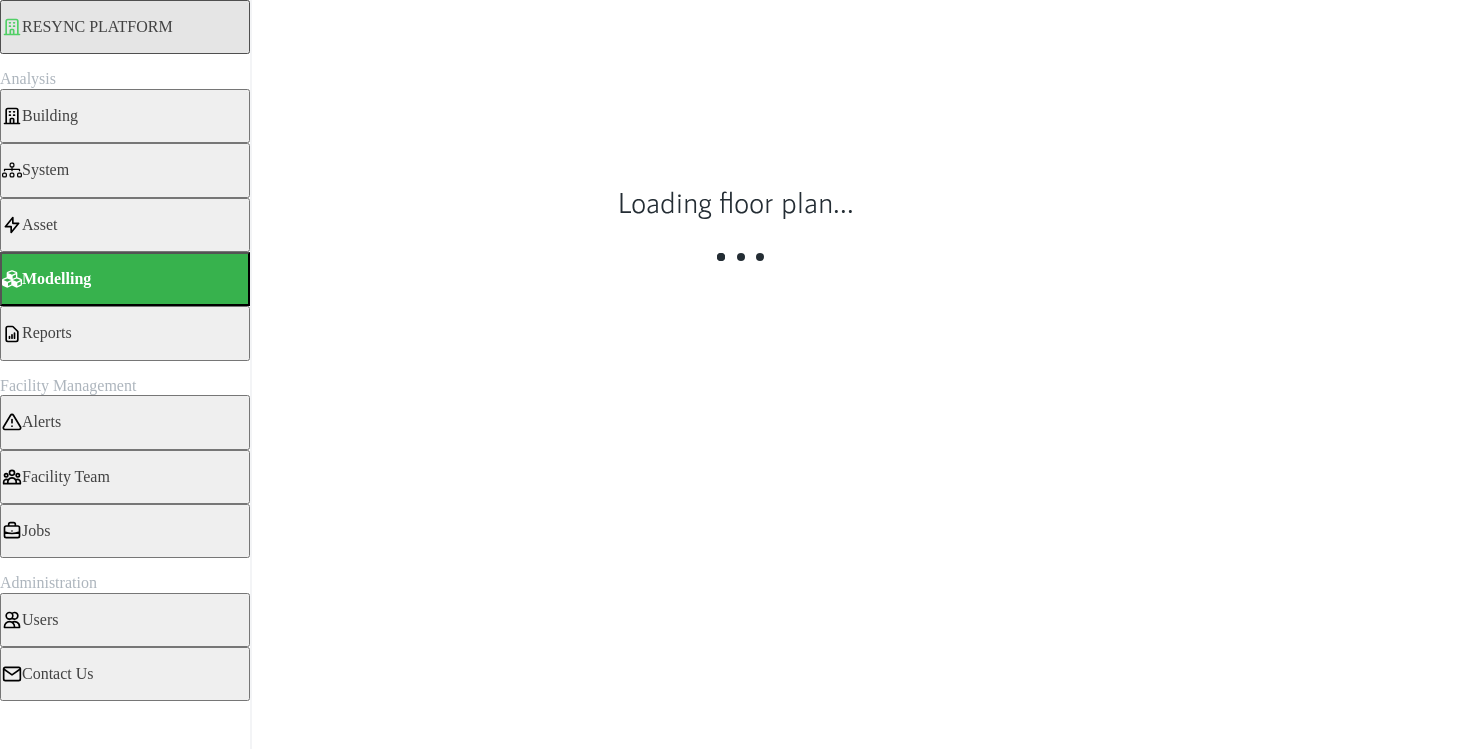 click on "Asset" at bounding box center [125, 225] 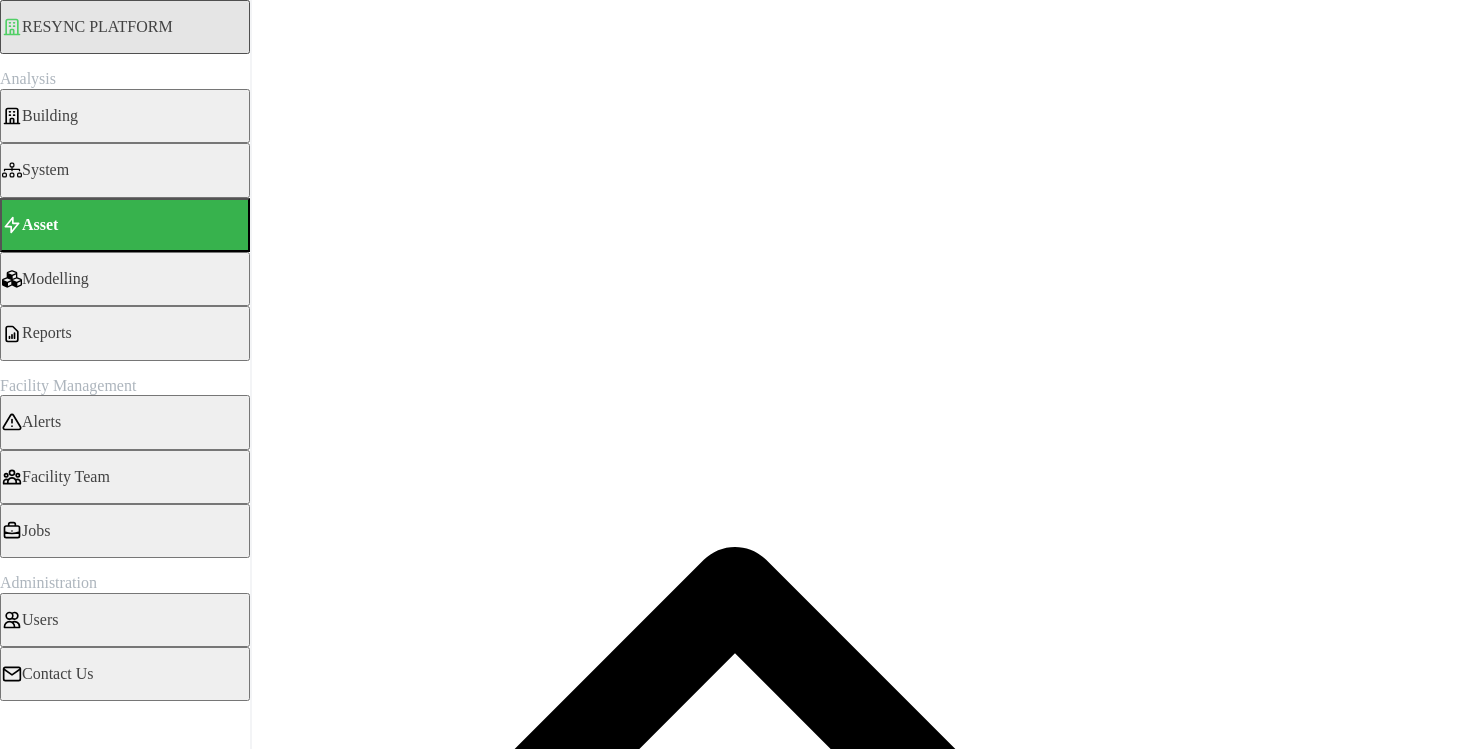 click on "Select Locations/Assets" at bounding box center [84, 3326] 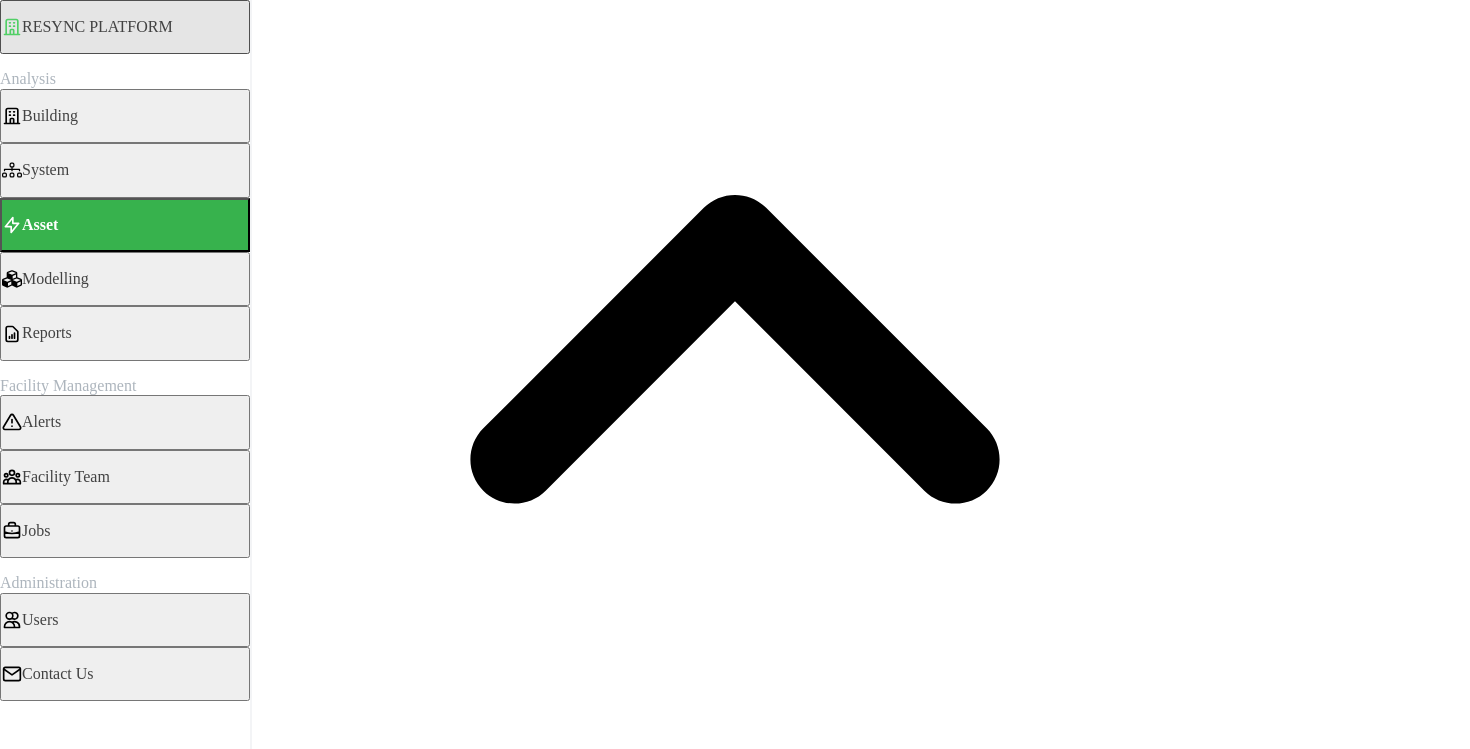 scroll, scrollTop: 346, scrollLeft: 0, axis: vertical 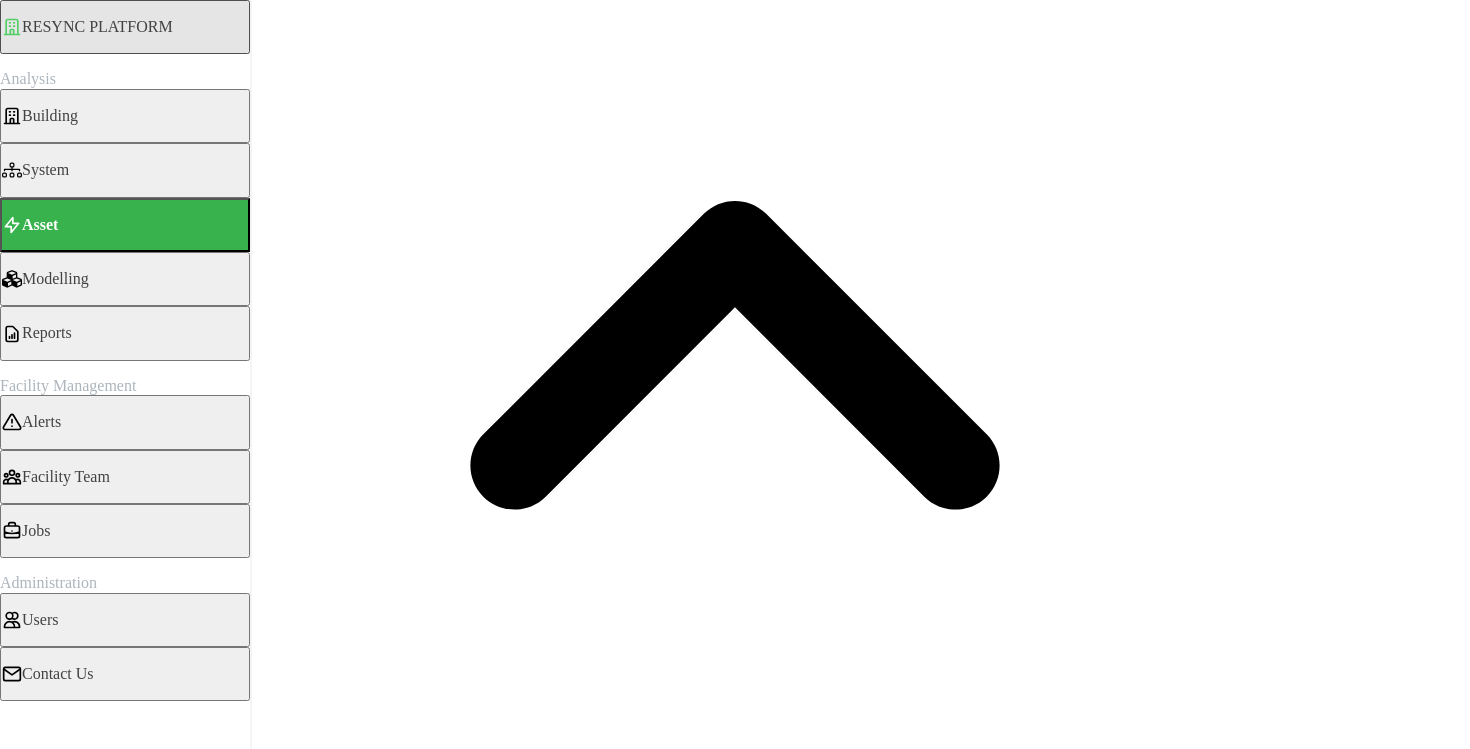 click on "Render chart" at bounding box center [49, 10720] 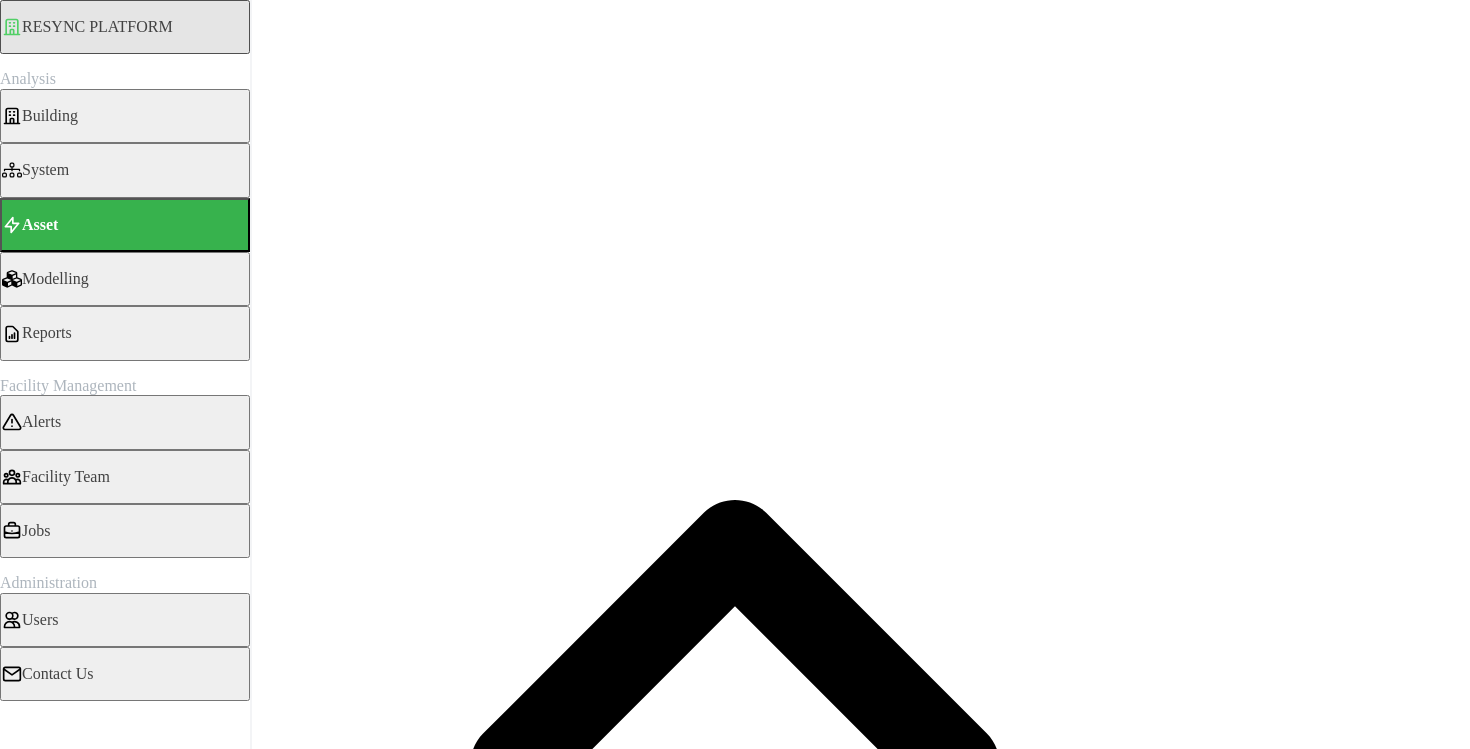 scroll, scrollTop: 45, scrollLeft: 0, axis: vertical 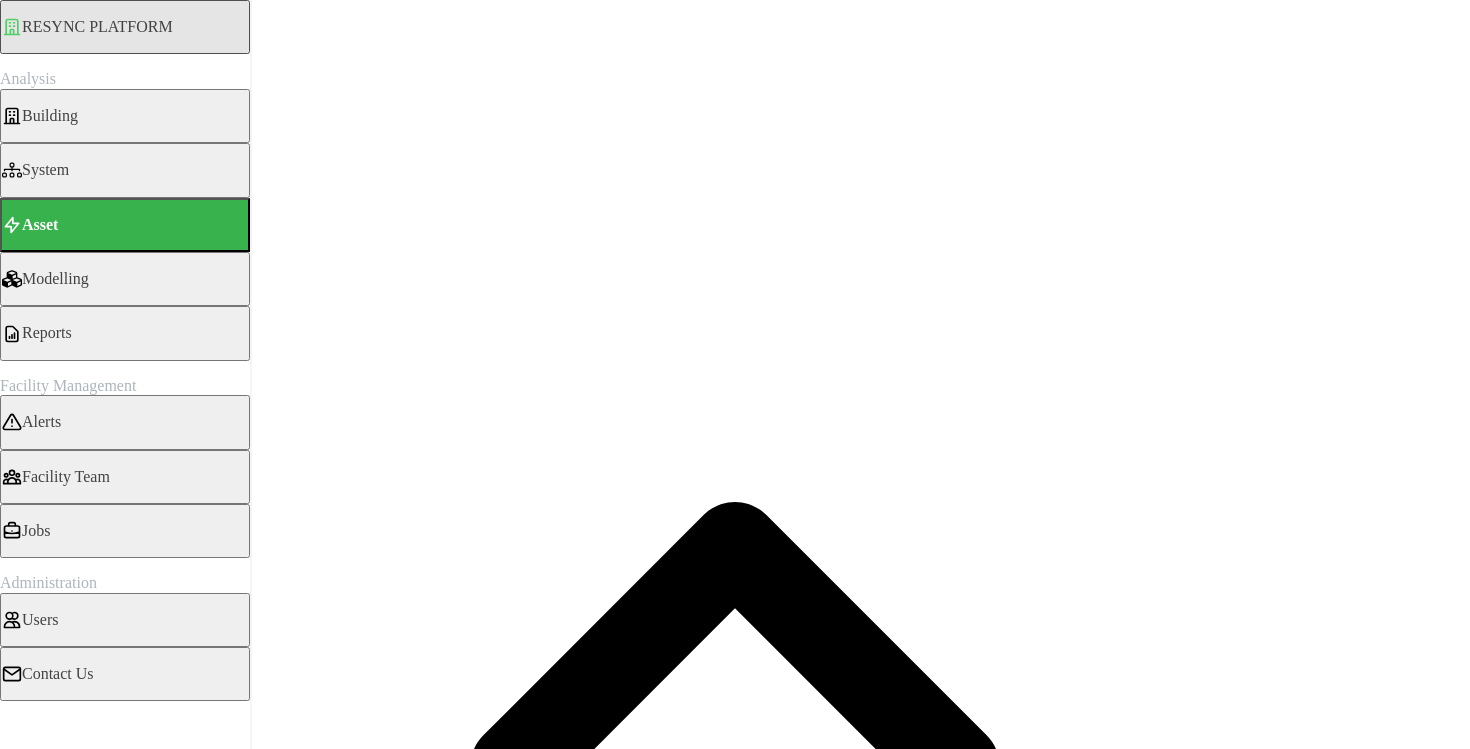 click on "5m 15m 1h 1D 1M" at bounding box center (735, 3467) 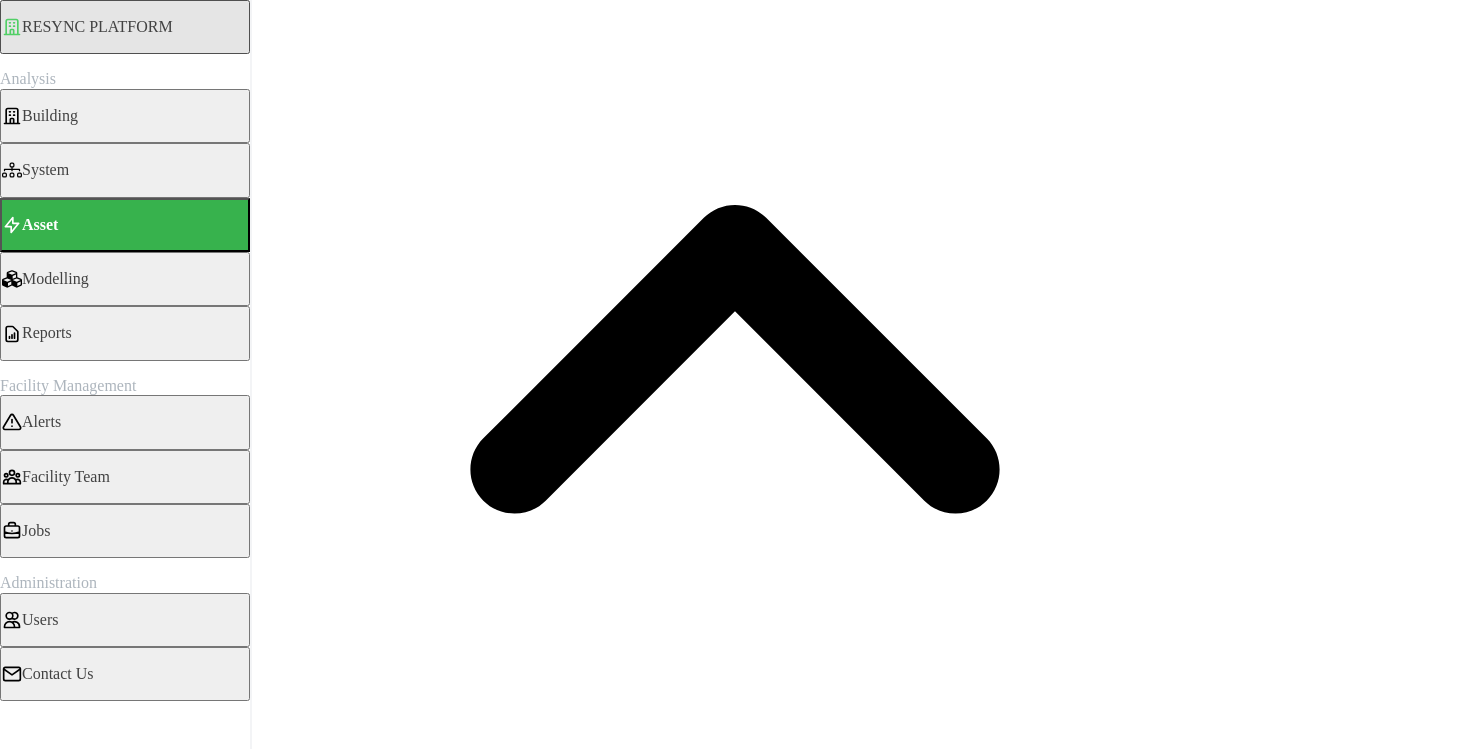 scroll, scrollTop: 365, scrollLeft: 0, axis: vertical 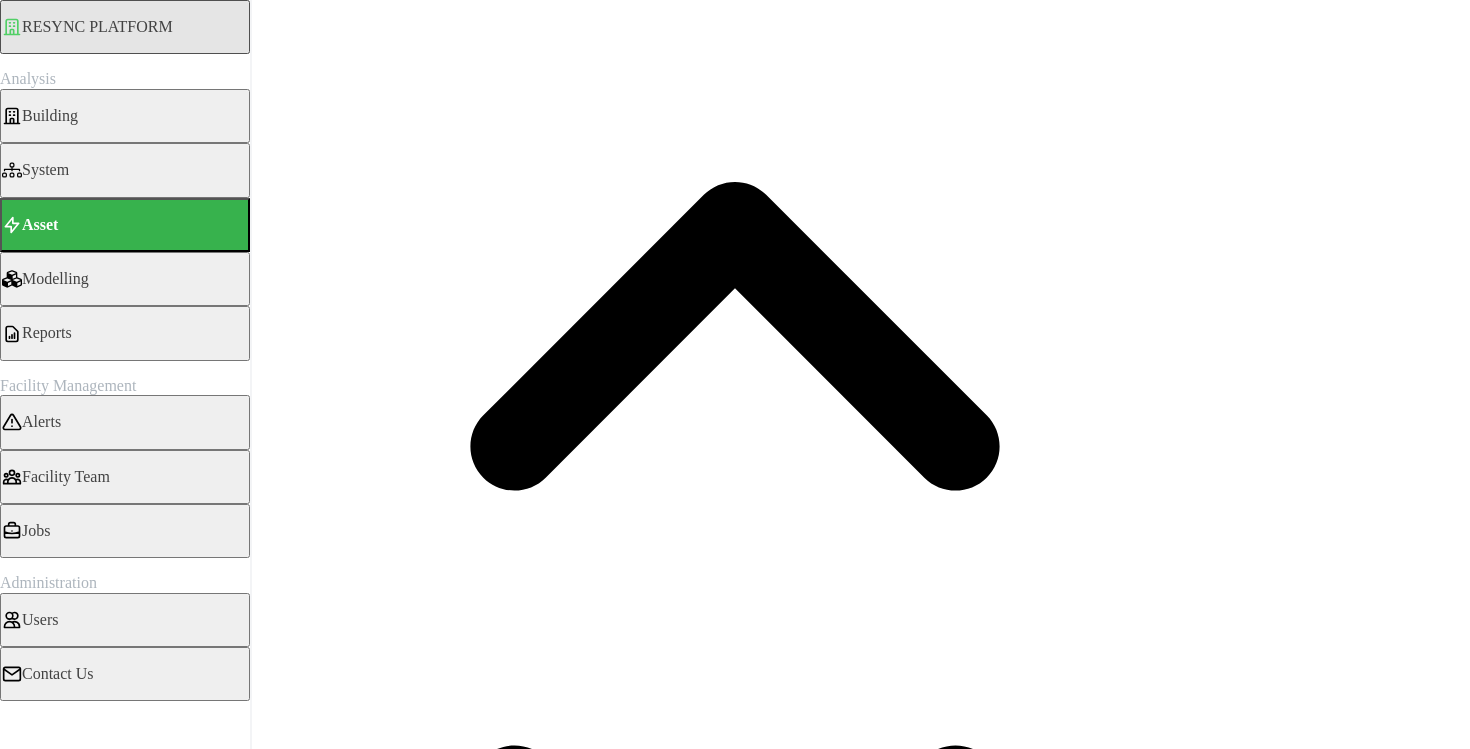 click on "Render chart" at bounding box center (76, 10675) 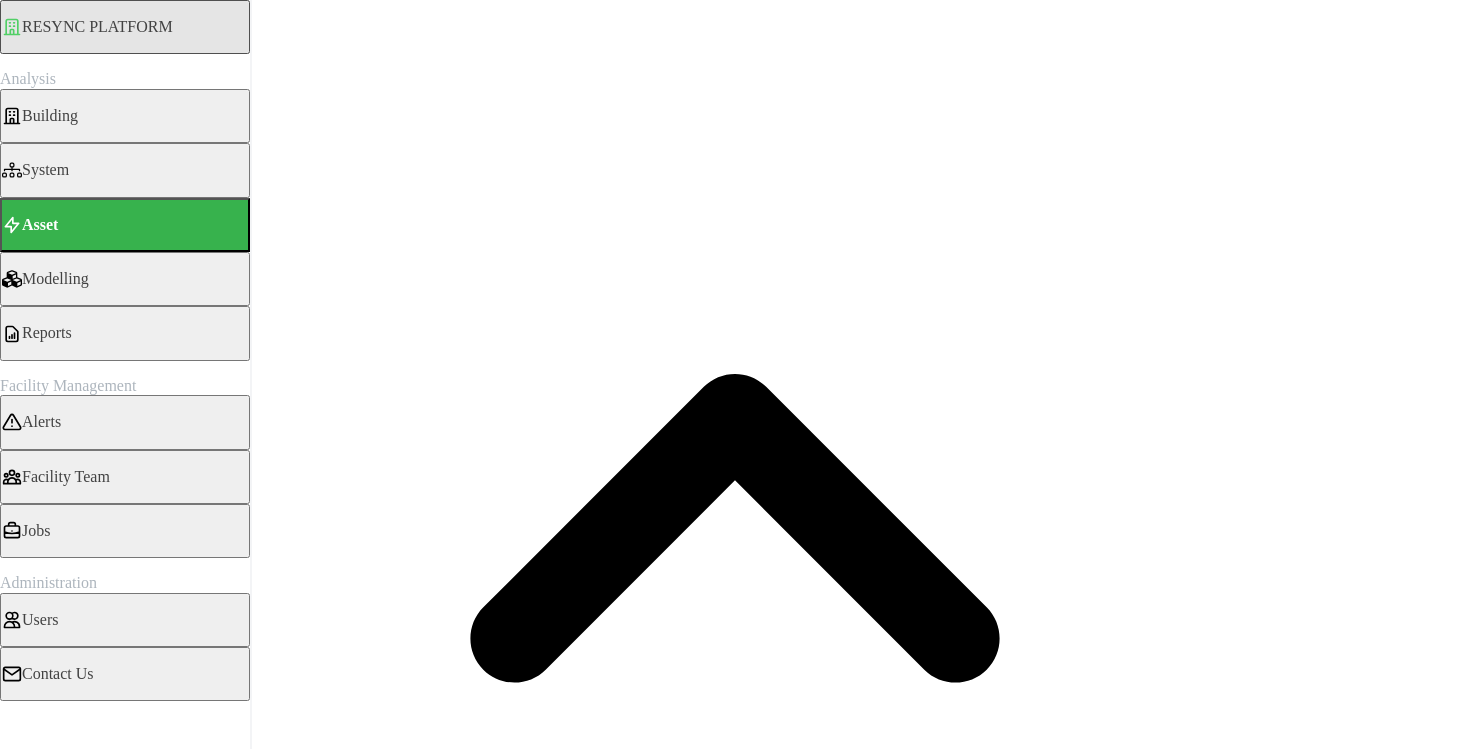 scroll, scrollTop: 196, scrollLeft: 0, axis: vertical 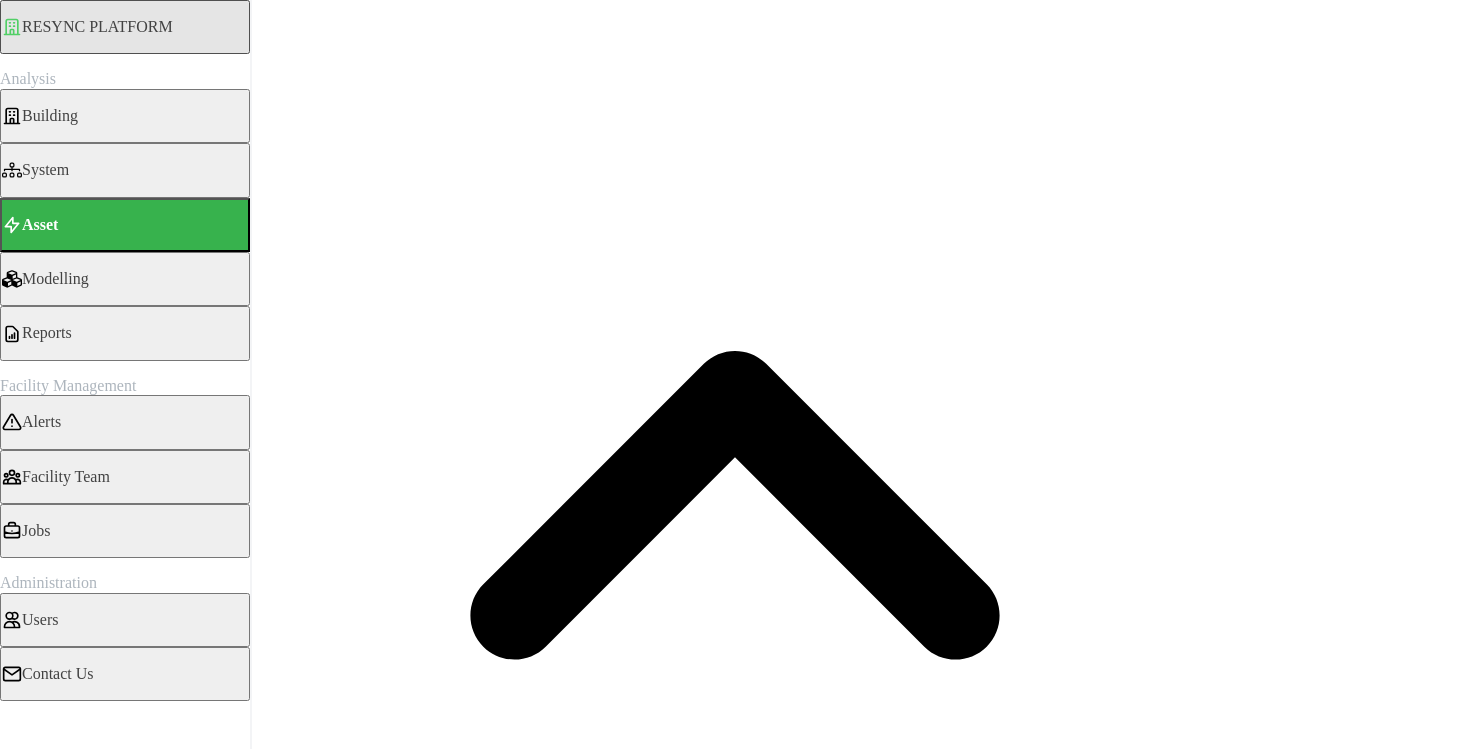 click on "Active Power Sensor real (Phase ABC)" at bounding box center [735, 4599] 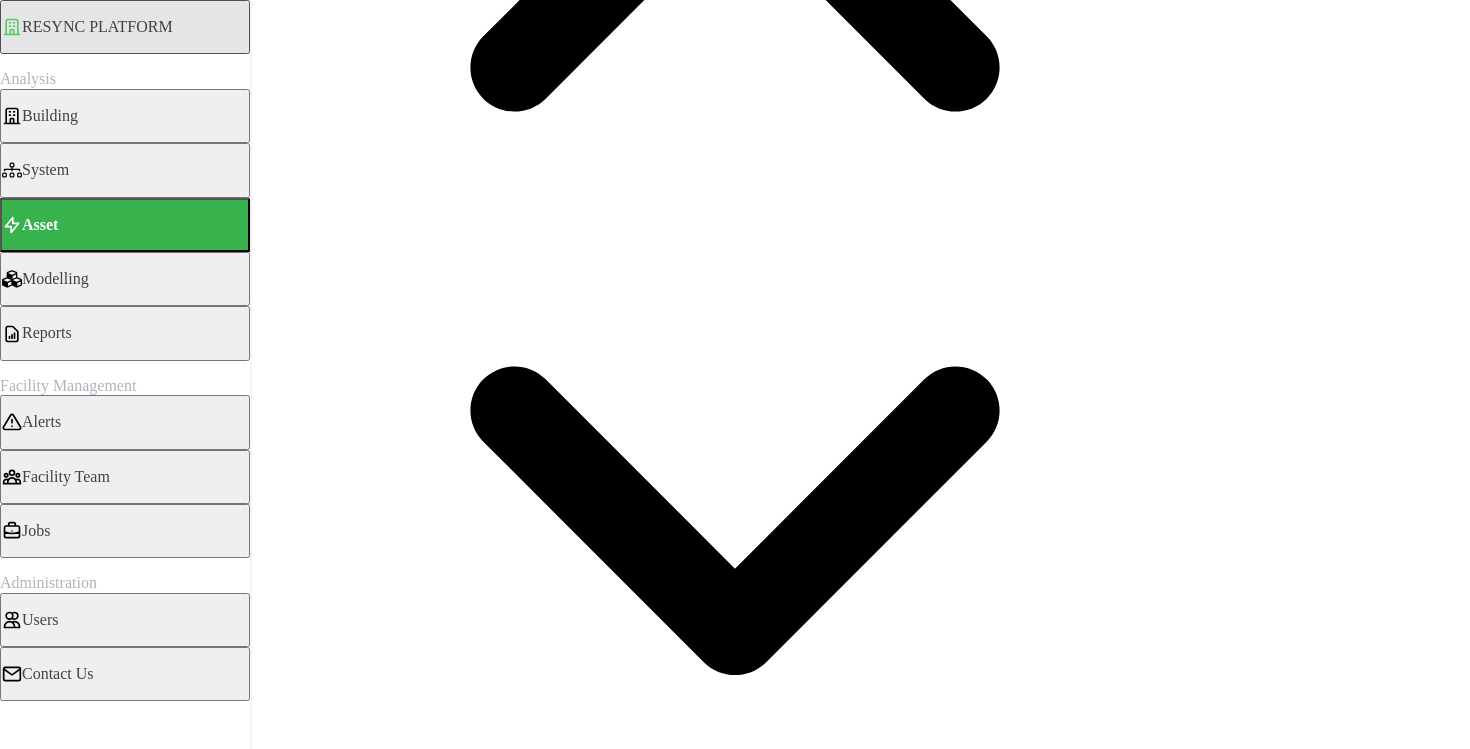 scroll, scrollTop: 0, scrollLeft: 0, axis: both 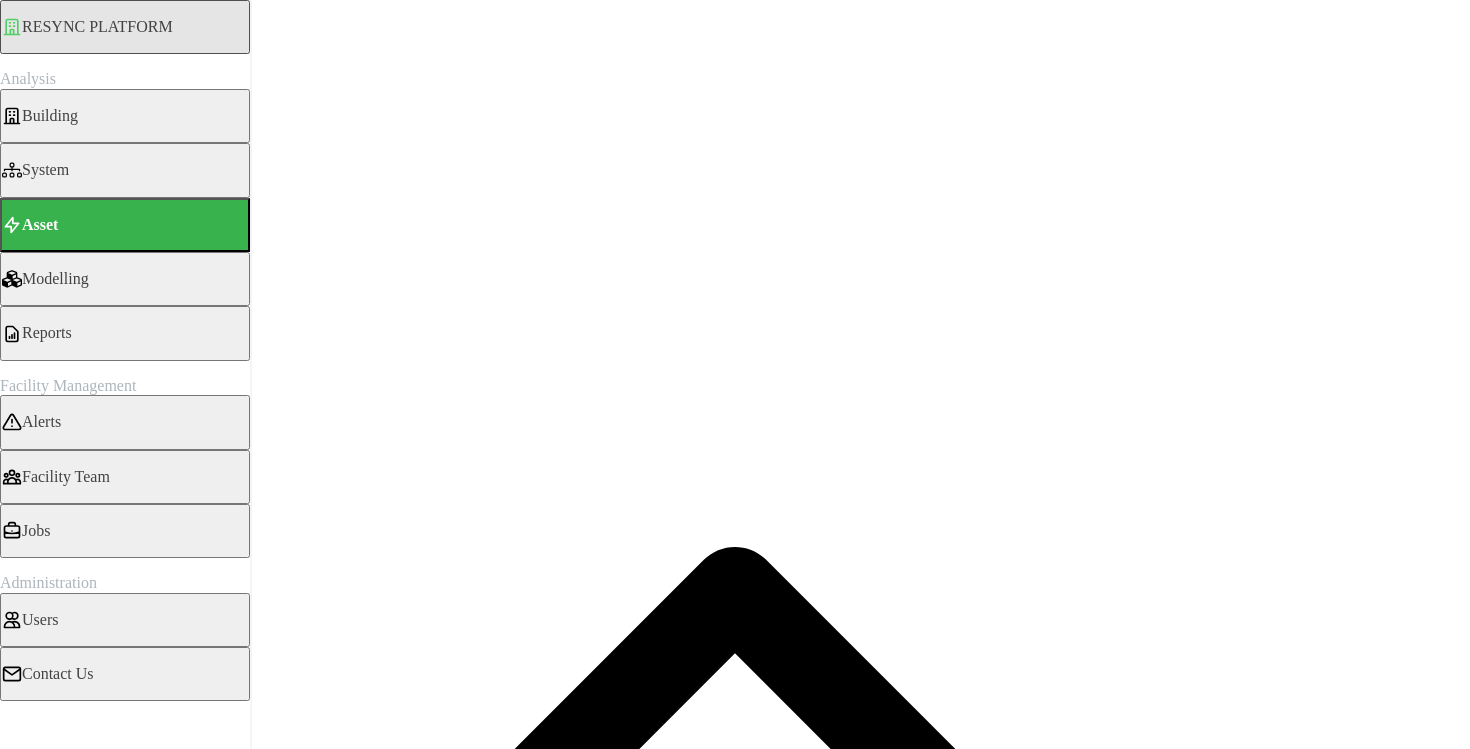 click at bounding box center (409, 4795) 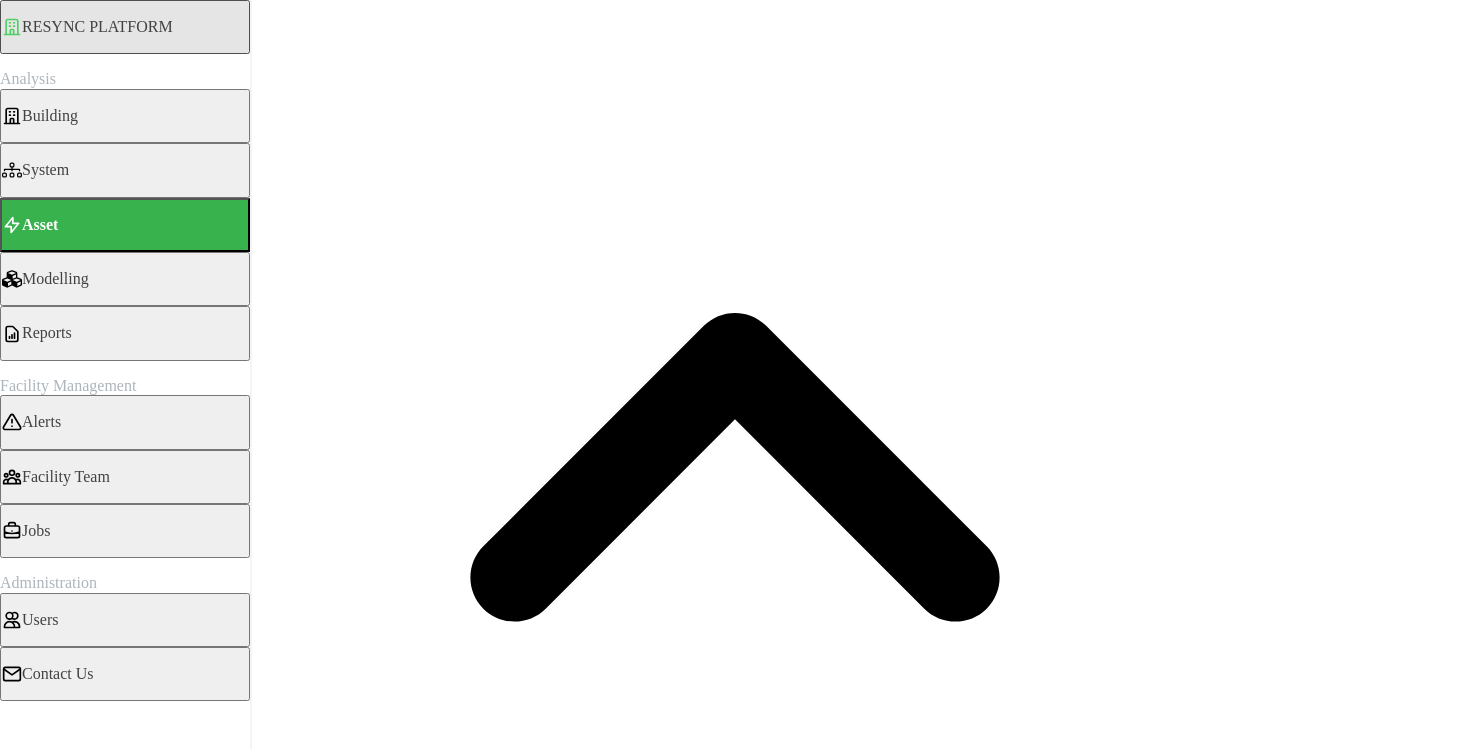 click on "Render chart" at bounding box center [49, 10832] 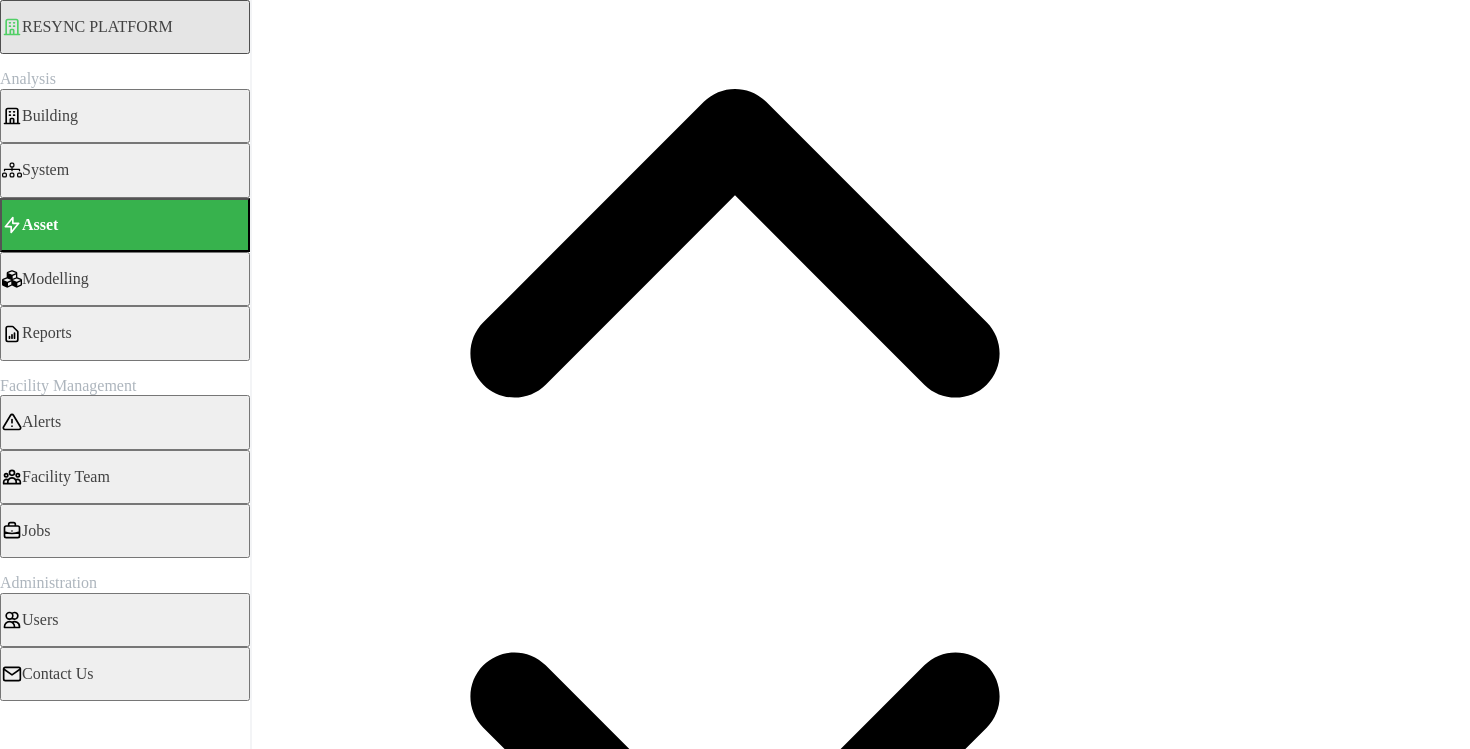 scroll, scrollTop: 0, scrollLeft: 0, axis: both 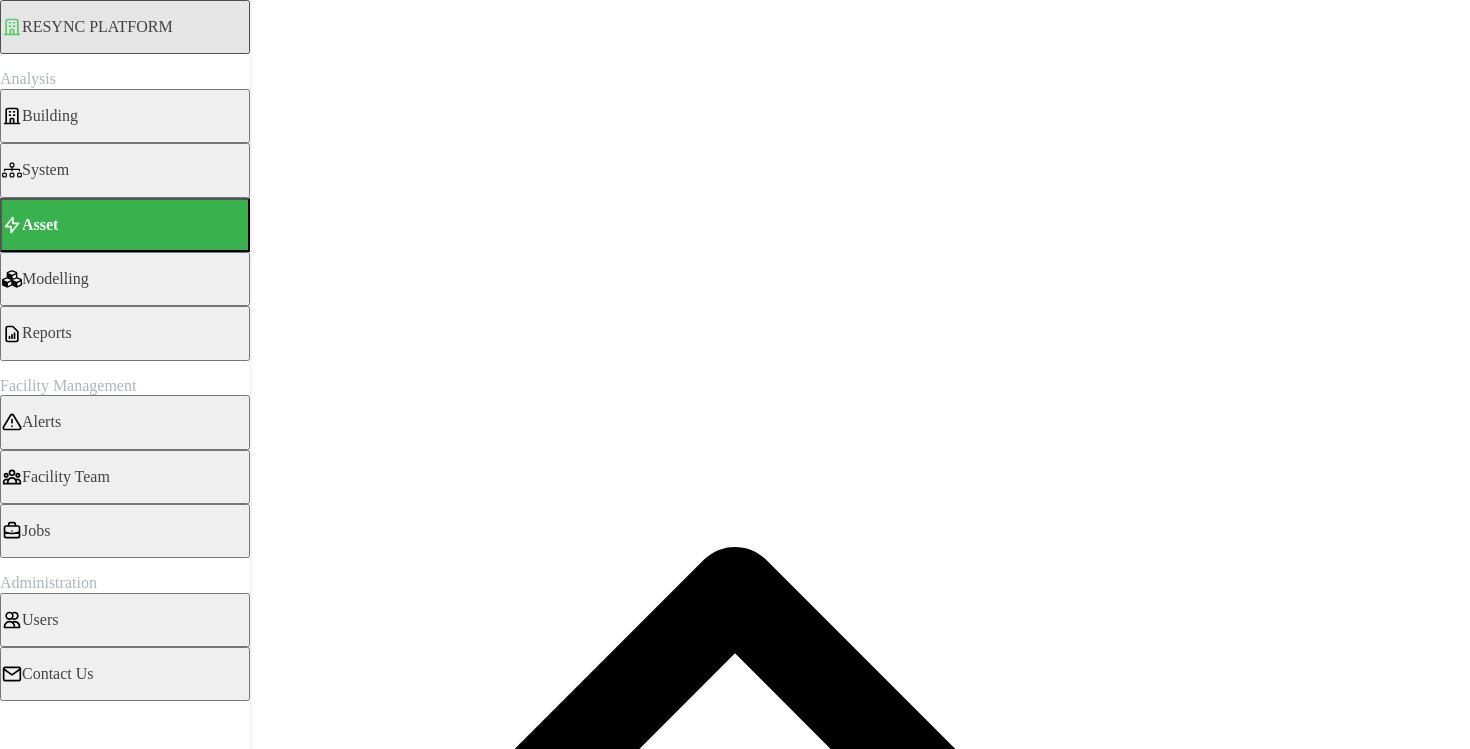 click at bounding box center [409, 4795] 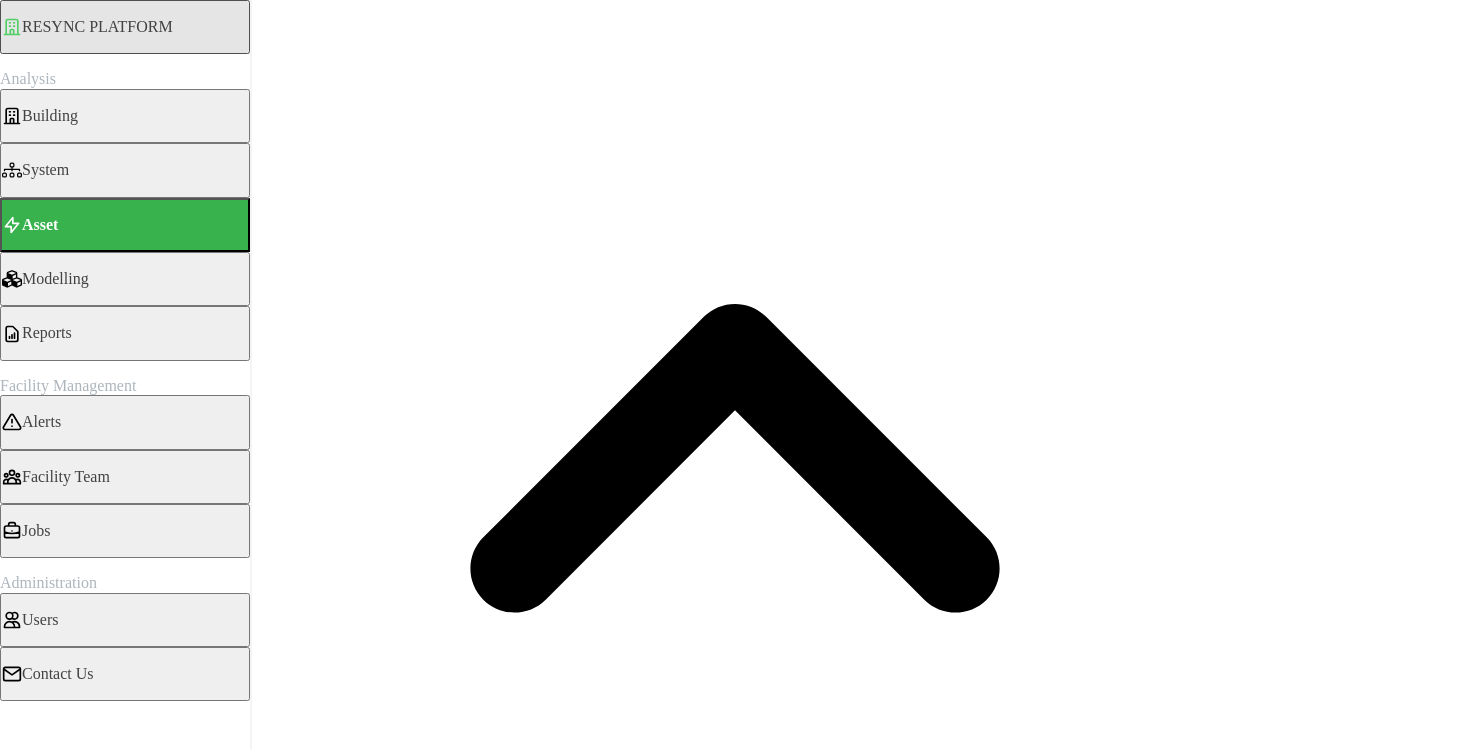 click on "Render chart" at bounding box center (49, 10823) 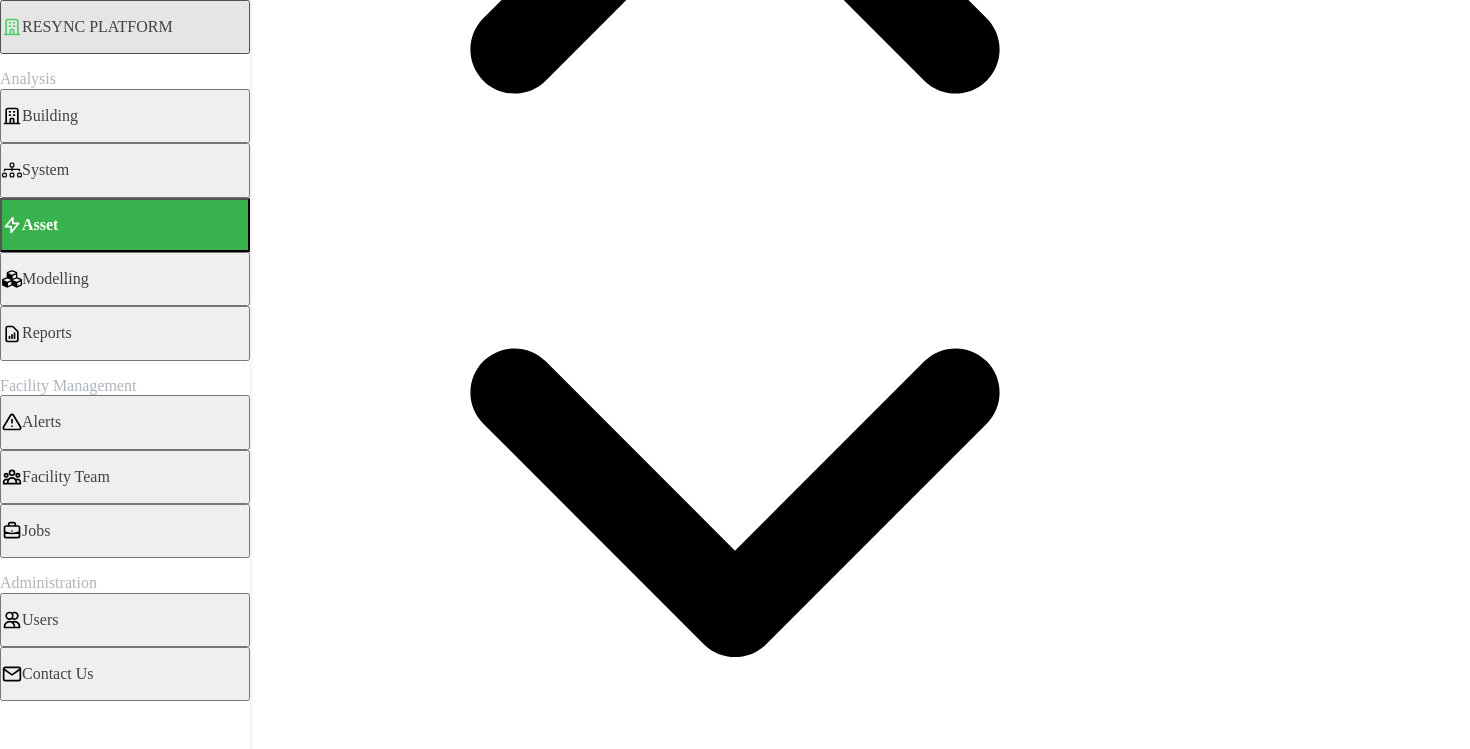 scroll, scrollTop: 744, scrollLeft: 0, axis: vertical 